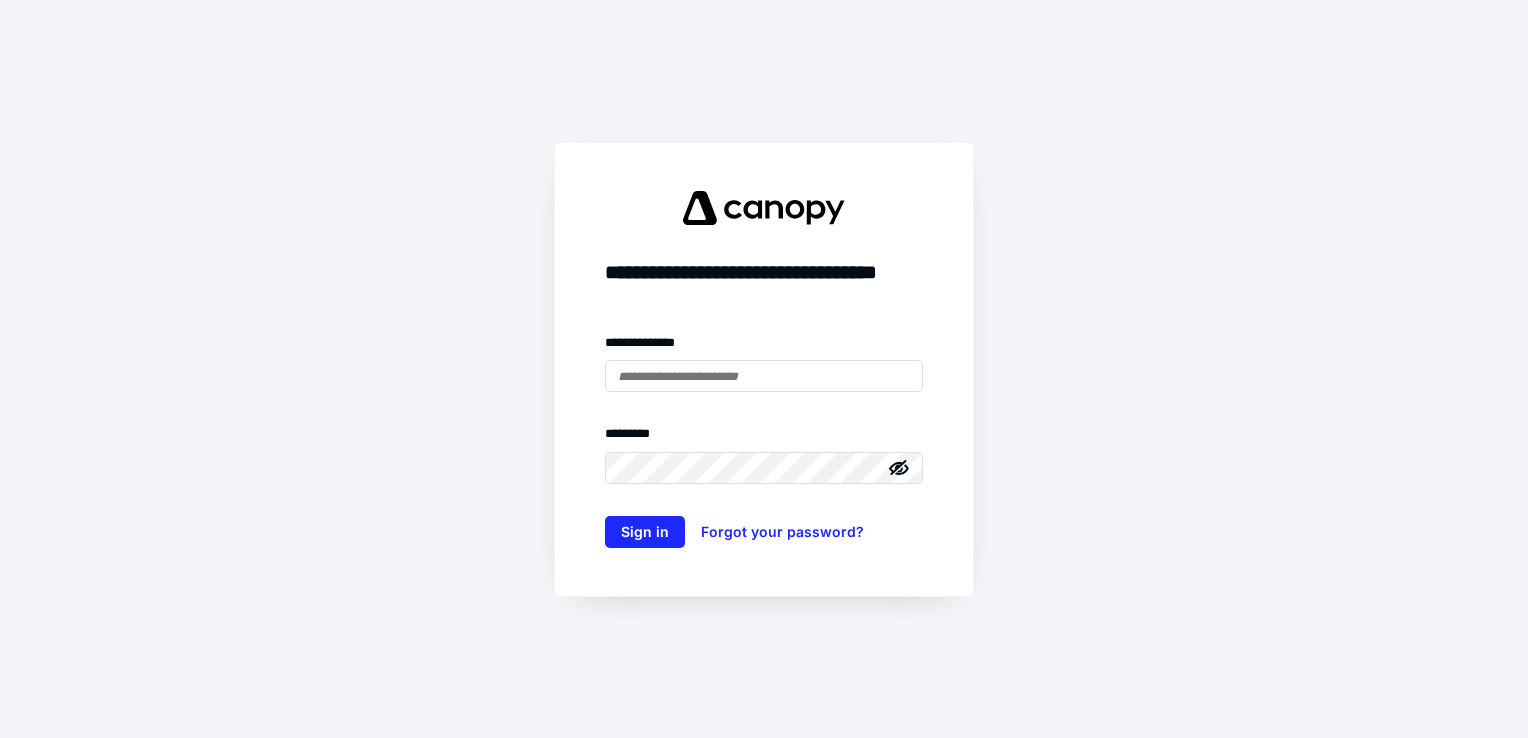 scroll, scrollTop: 0, scrollLeft: 0, axis: both 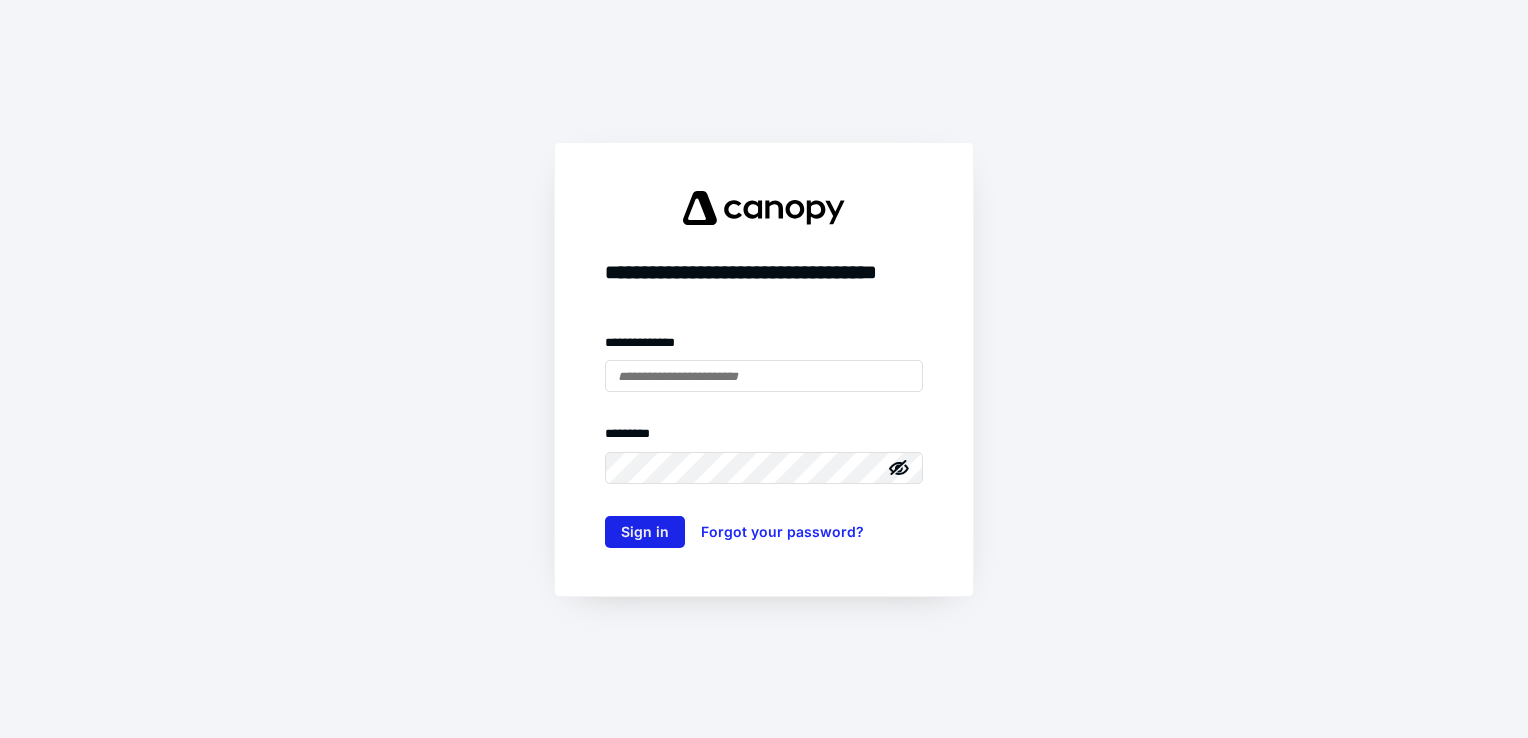 type on "**********" 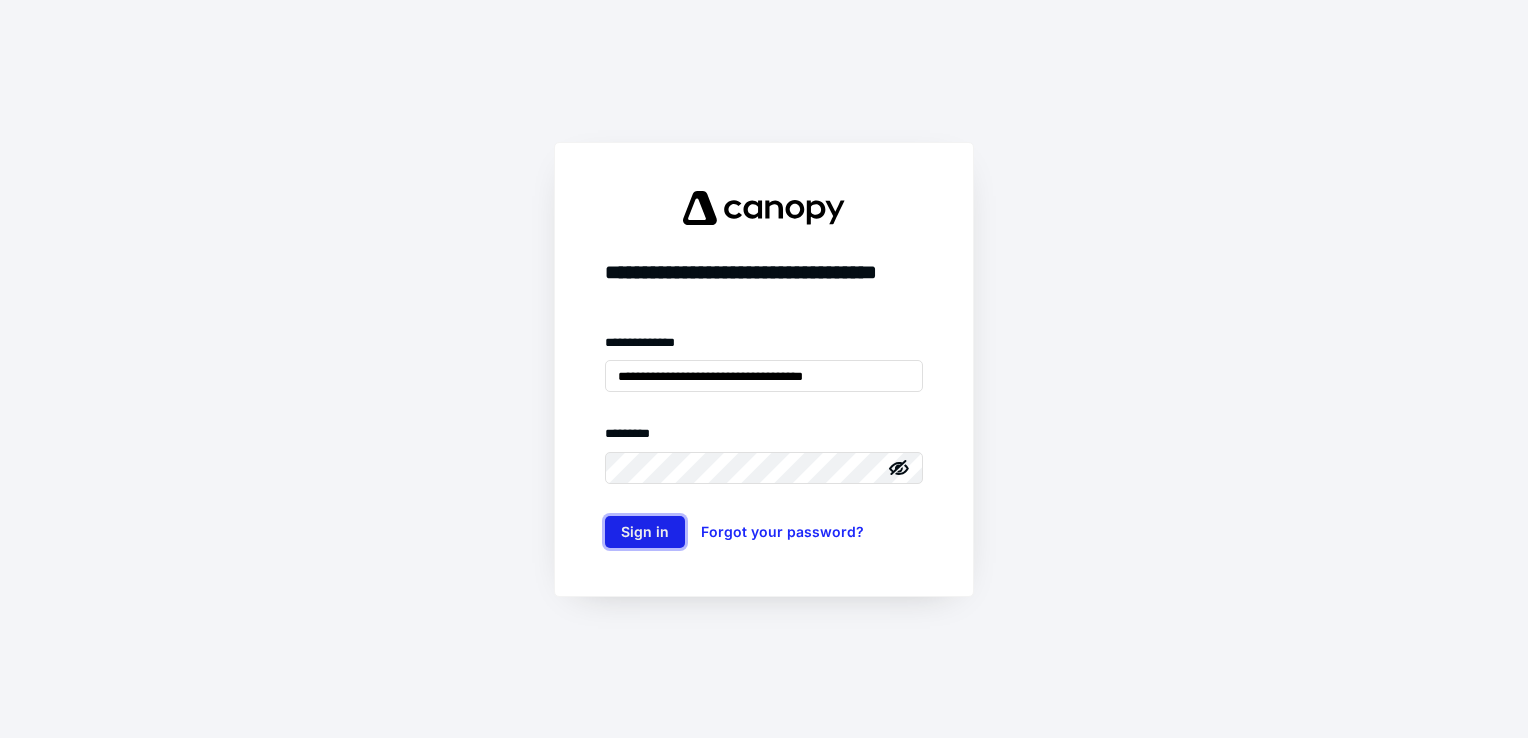 click on "Sign in" at bounding box center (645, 532) 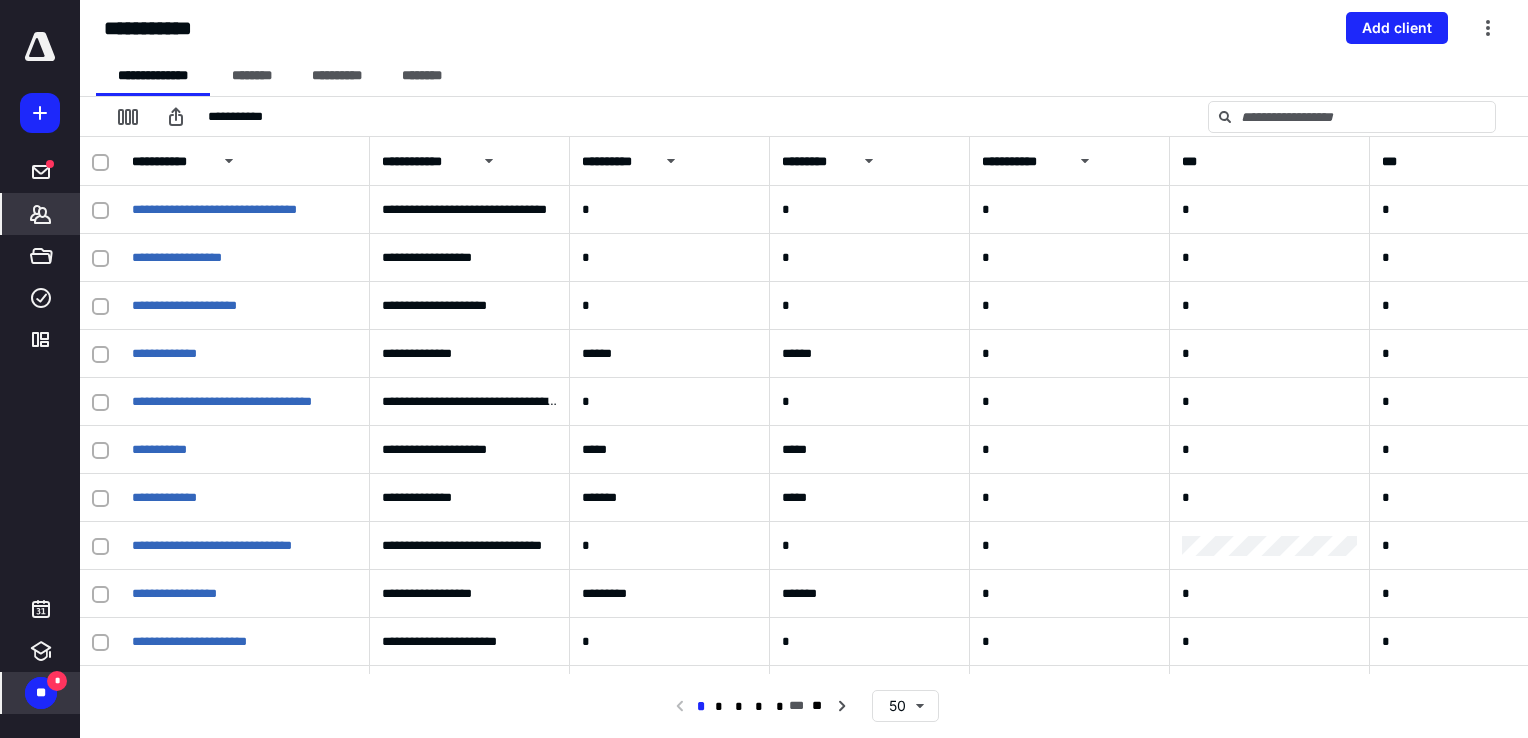 click on "**" at bounding box center [41, 693] 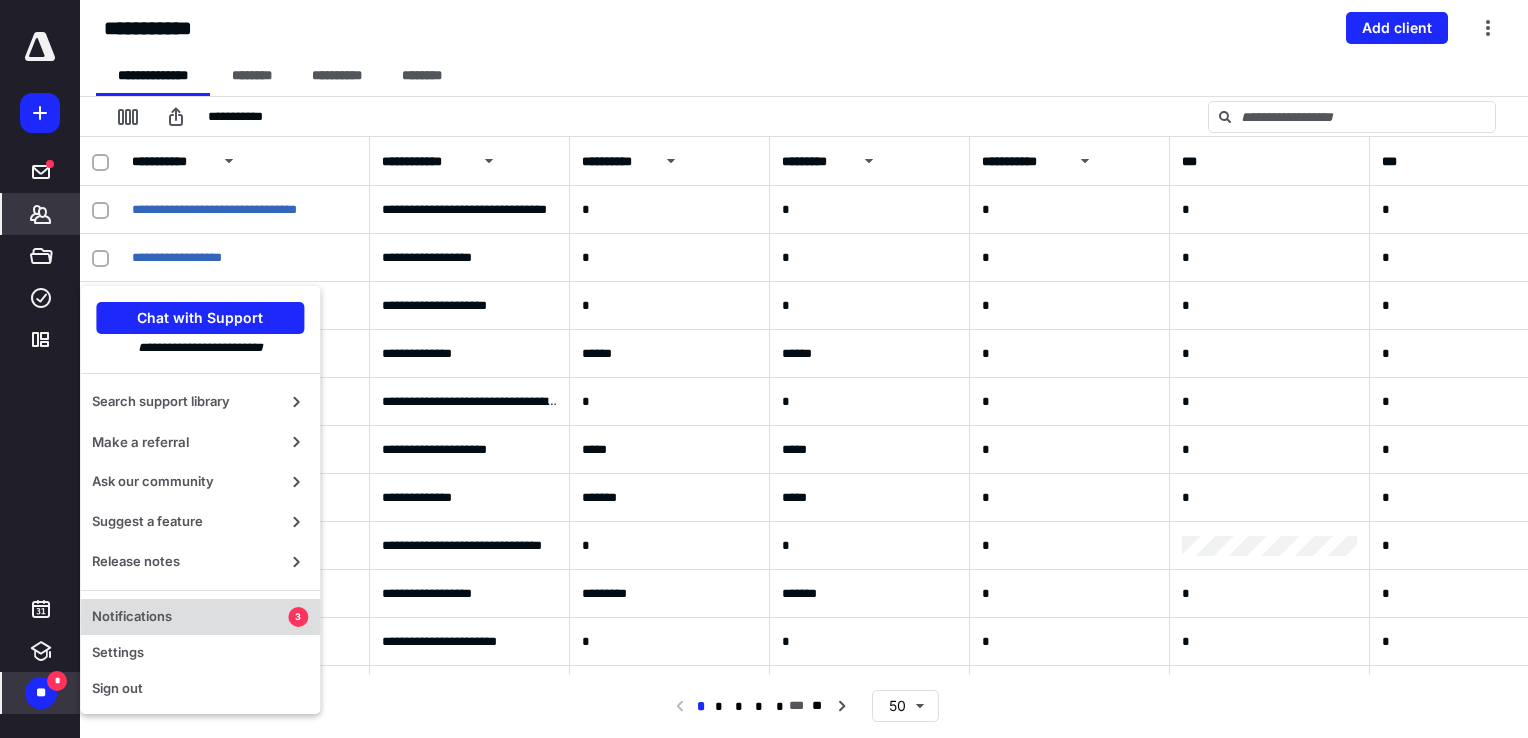 click on "Notifications" at bounding box center (190, 617) 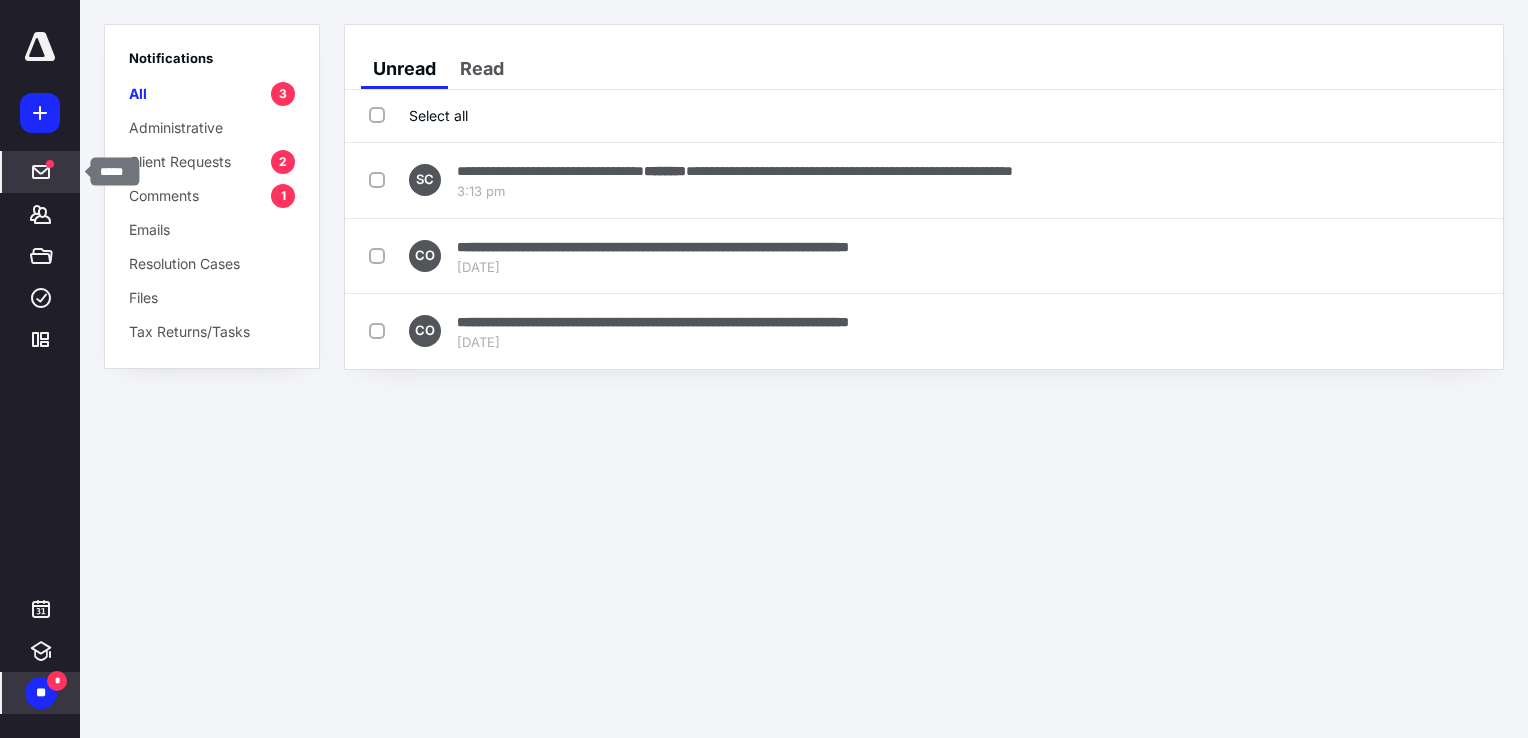 click 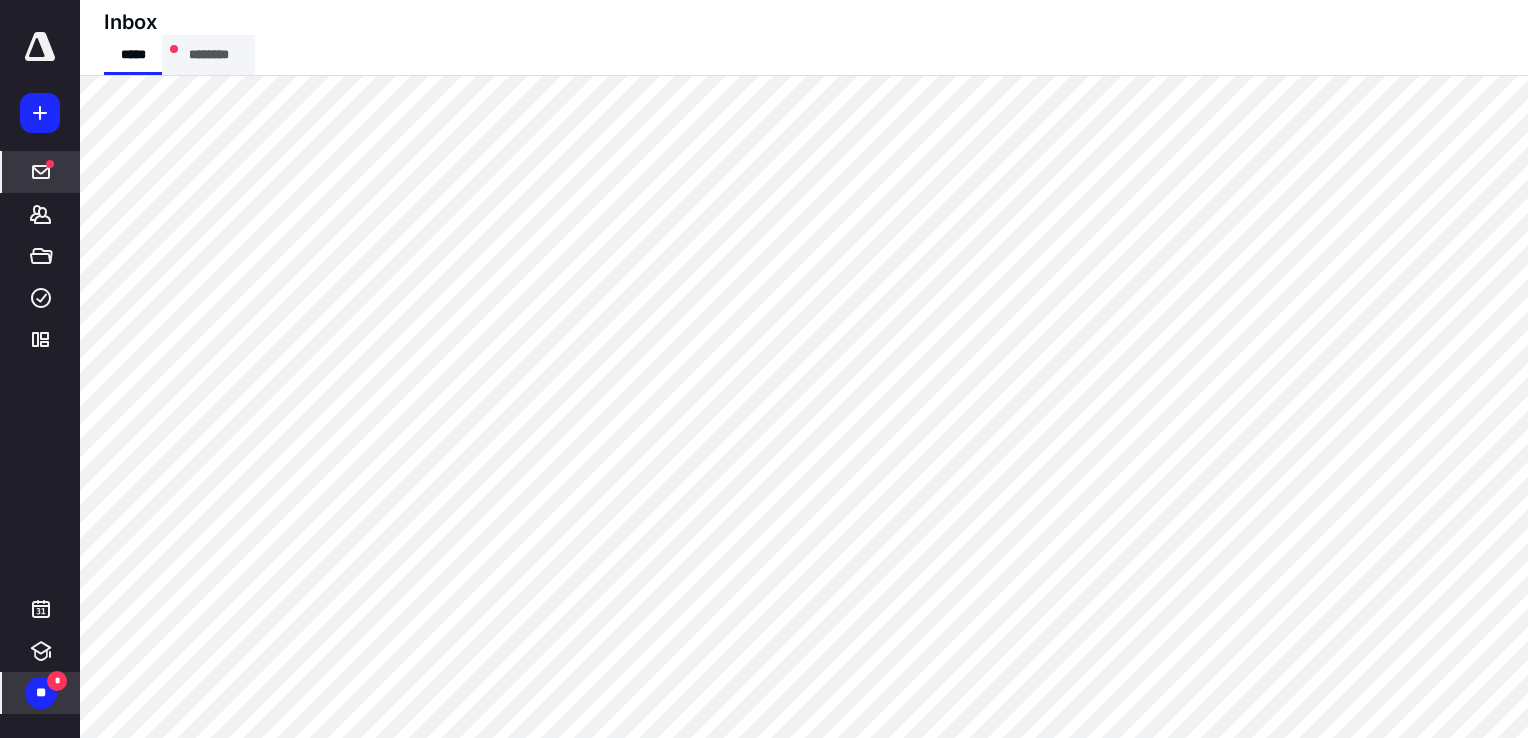 click on "********" at bounding box center (208, 55) 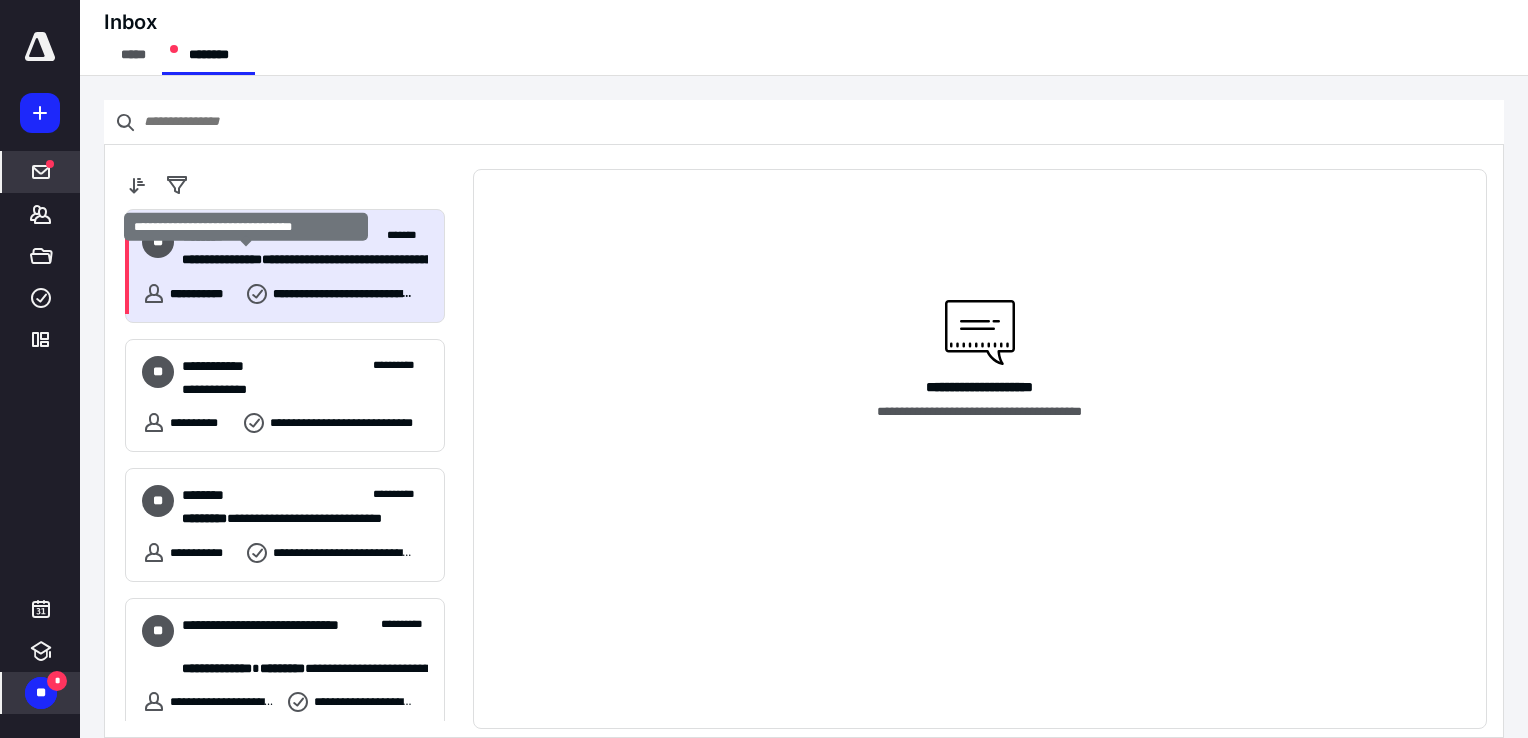 click on "**********" at bounding box center (222, 259) 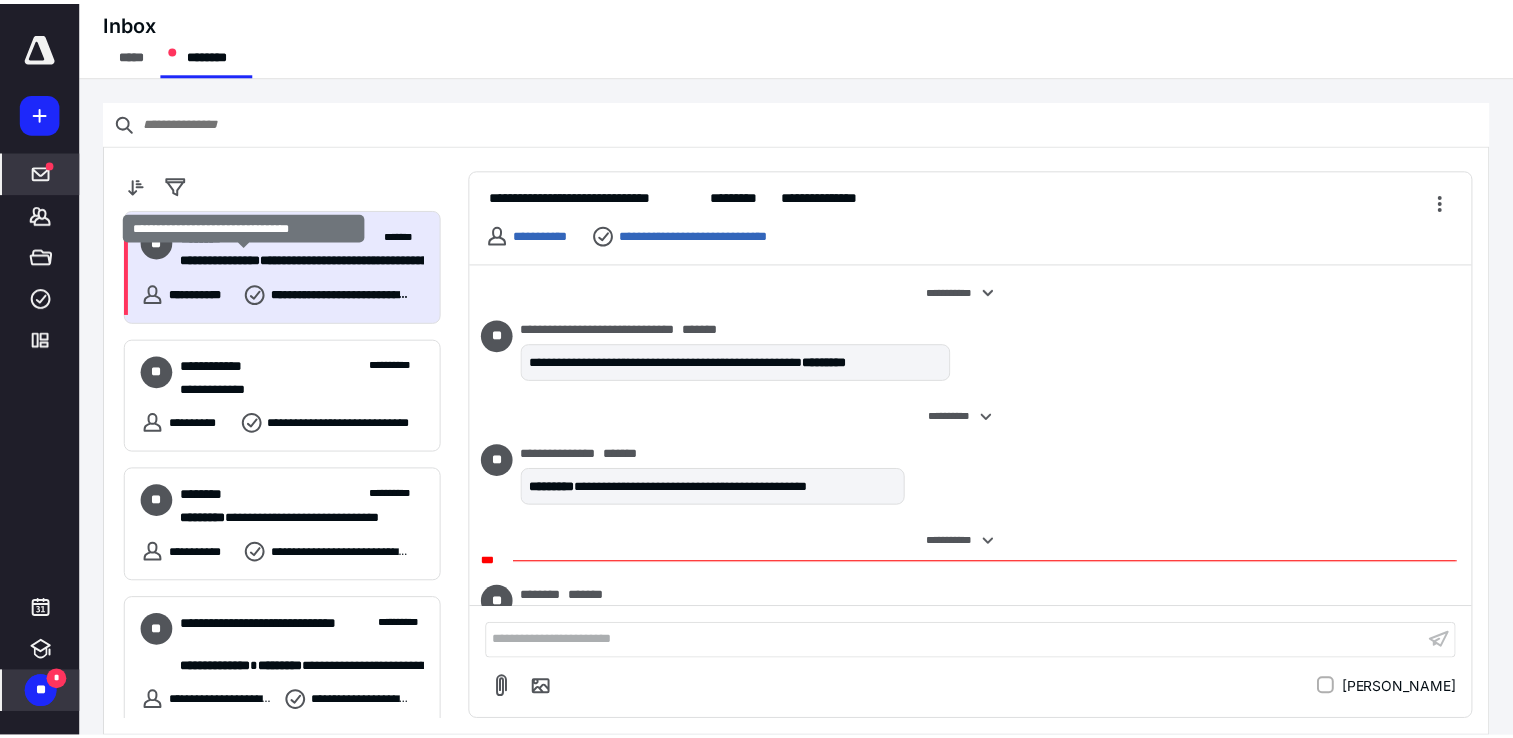 scroll, scrollTop: 57, scrollLeft: 0, axis: vertical 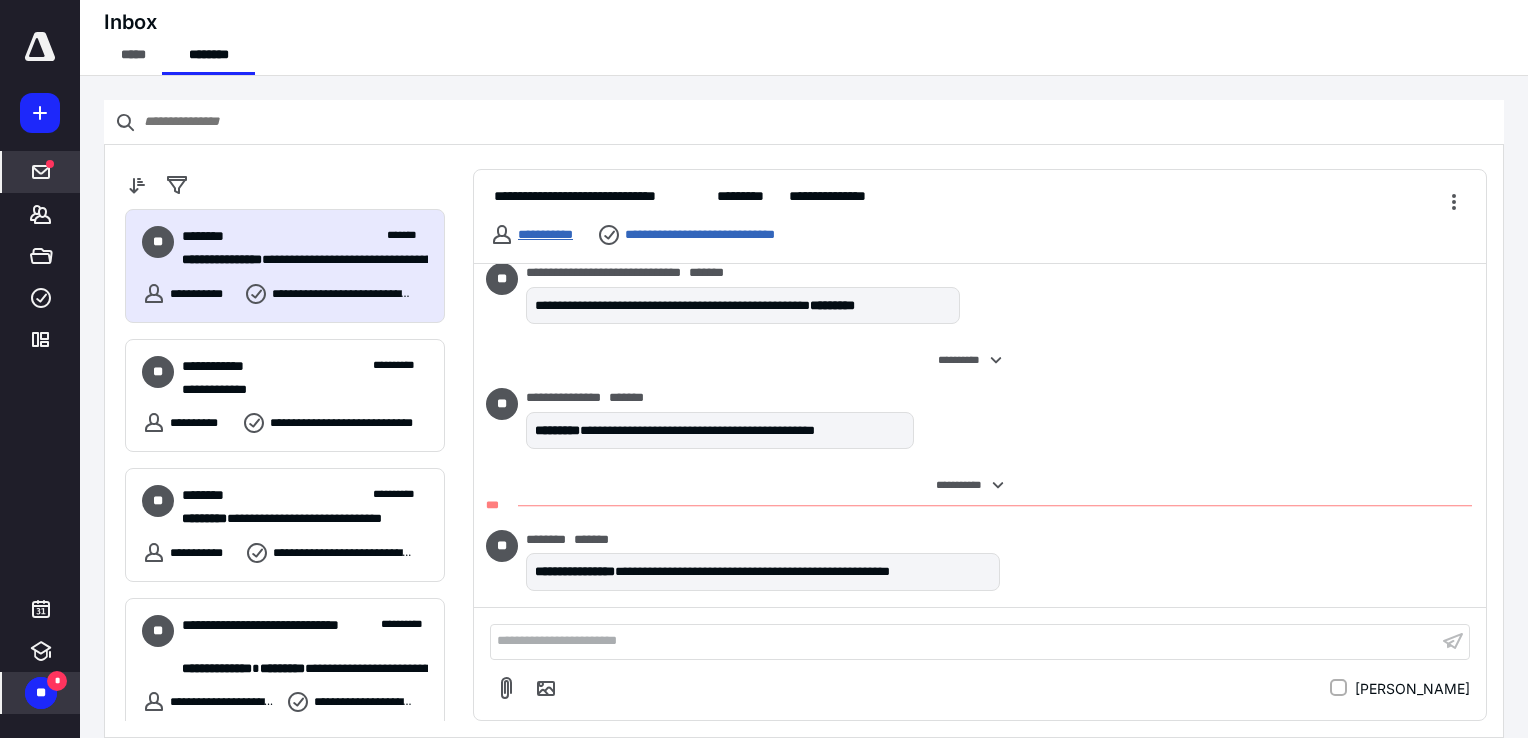 click on "**********" at bounding box center [545, 234] 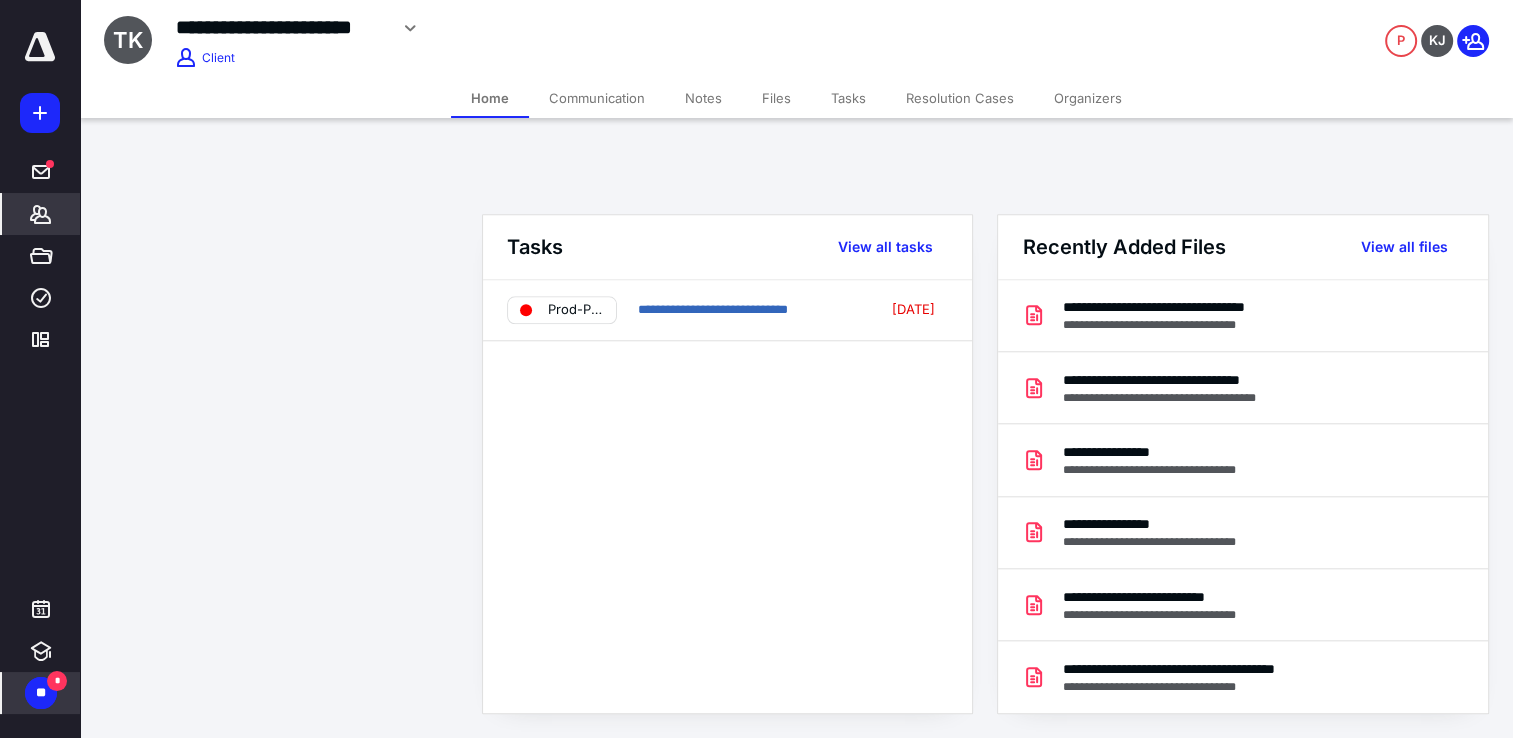 scroll, scrollTop: 1890, scrollLeft: 0, axis: vertical 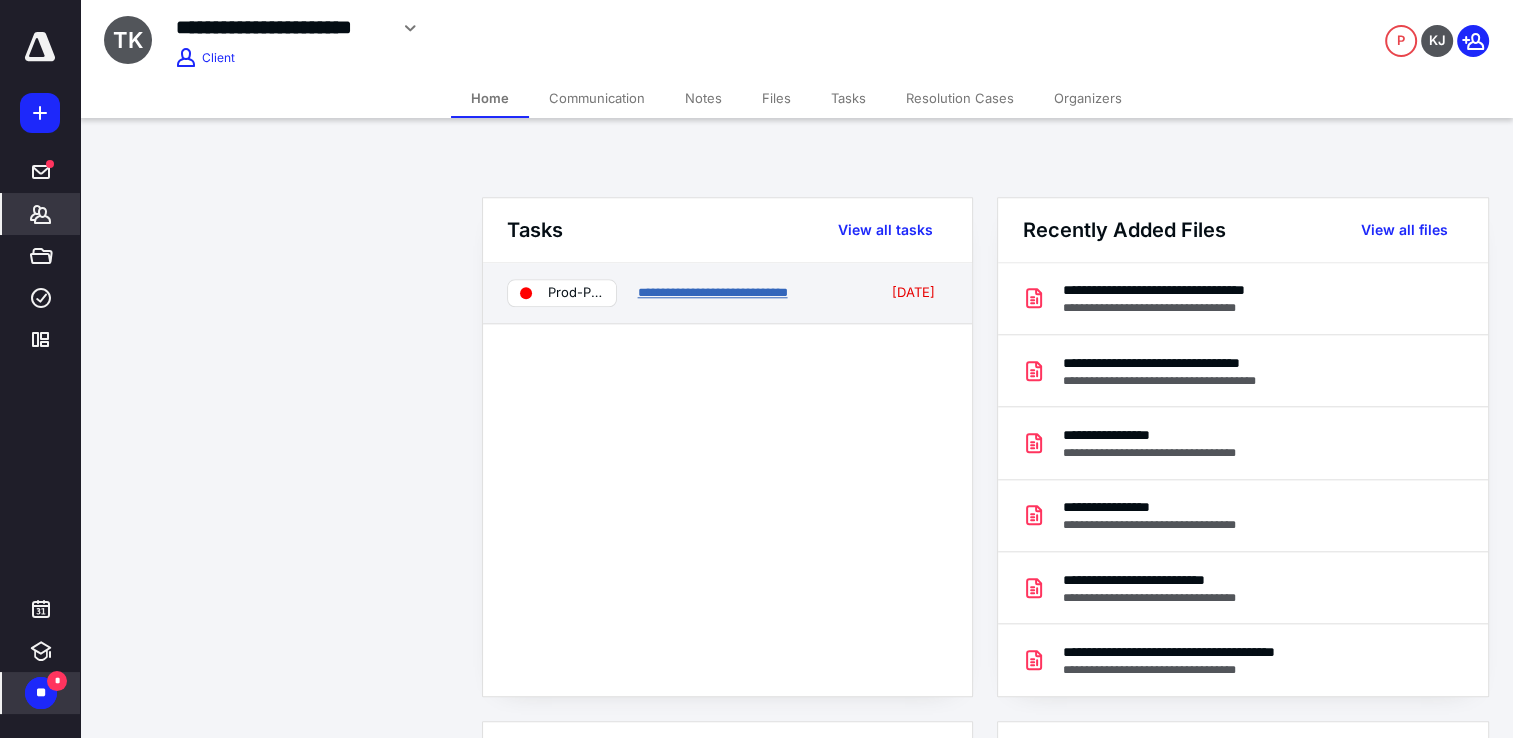 click on "**********" at bounding box center (712, 292) 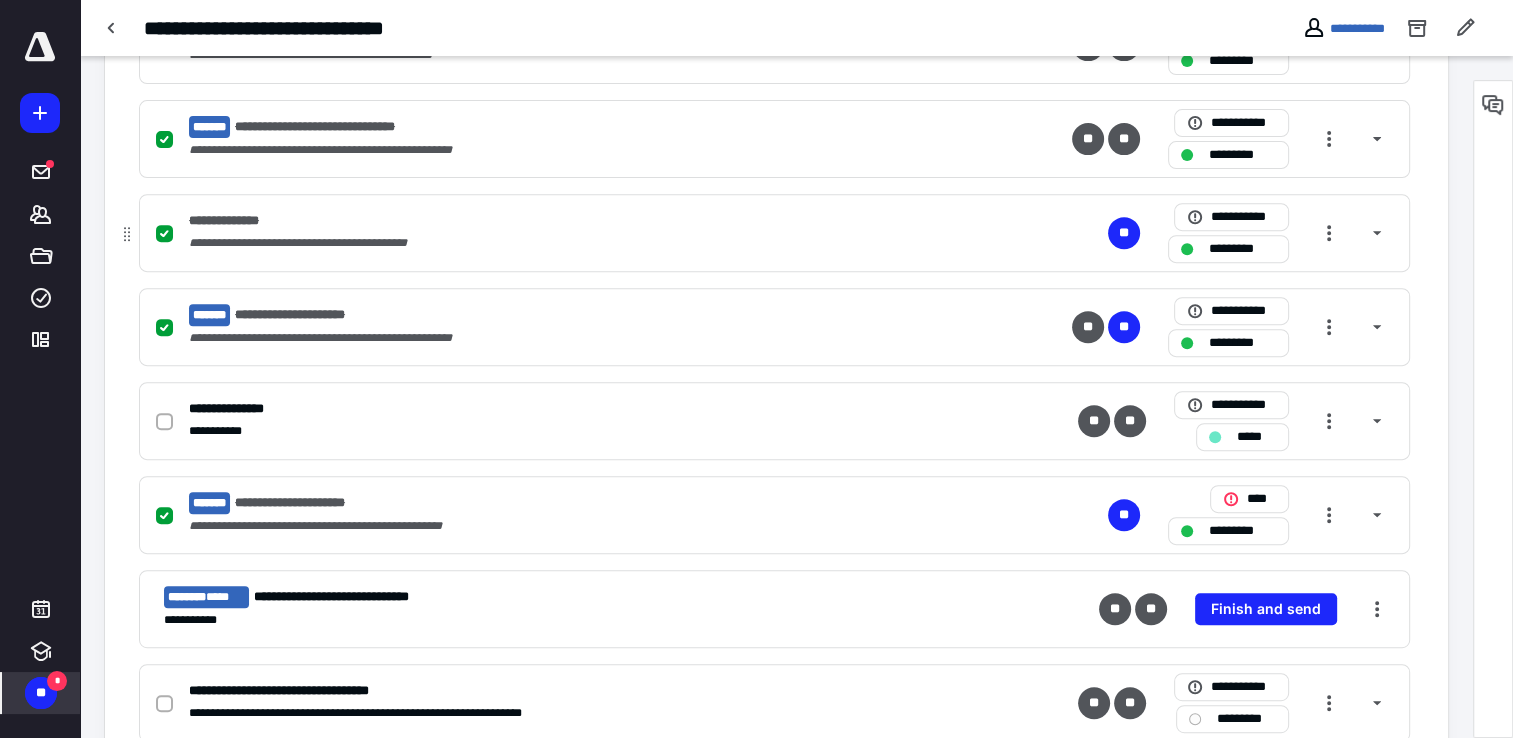 scroll, scrollTop: 760, scrollLeft: 0, axis: vertical 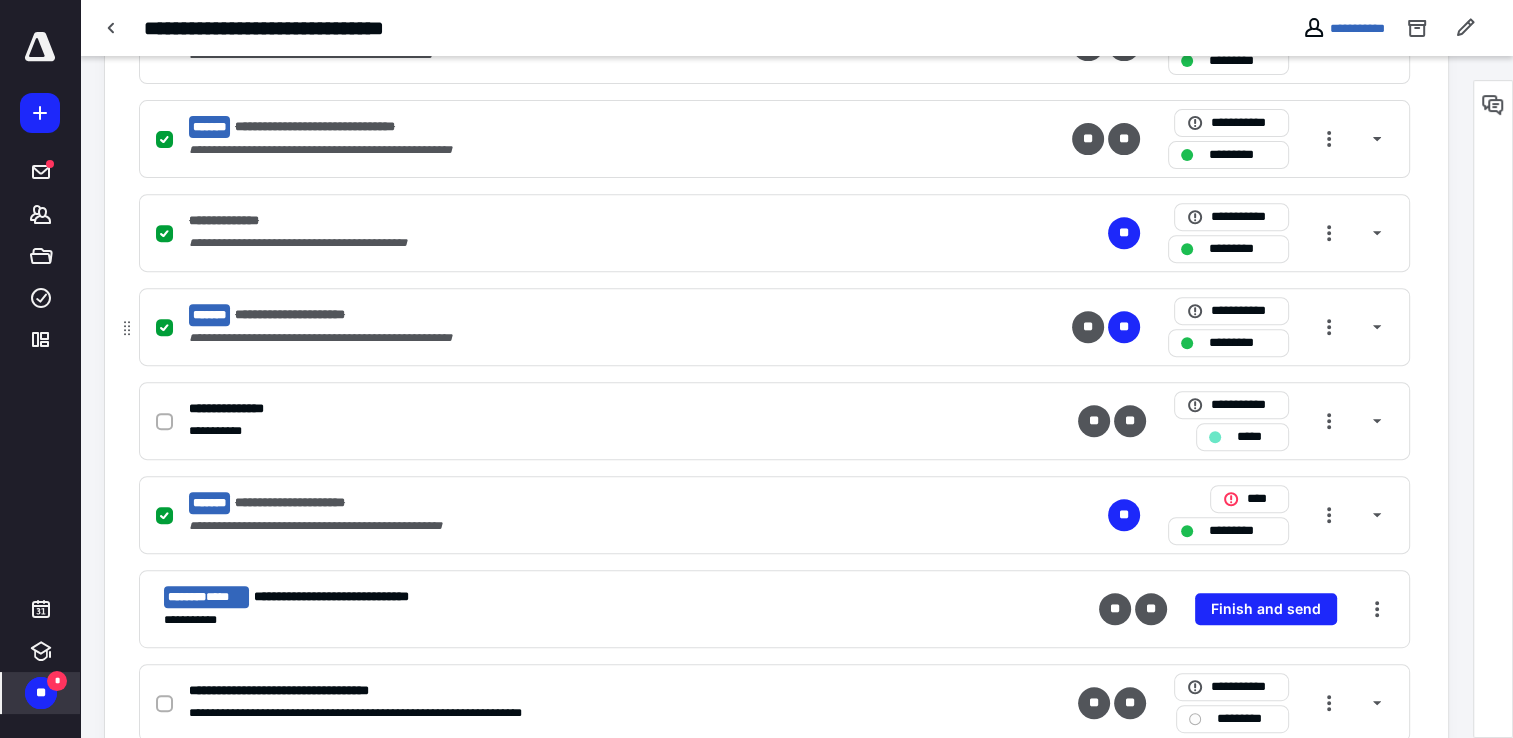 click on "**********" at bounding box center [306, 315] 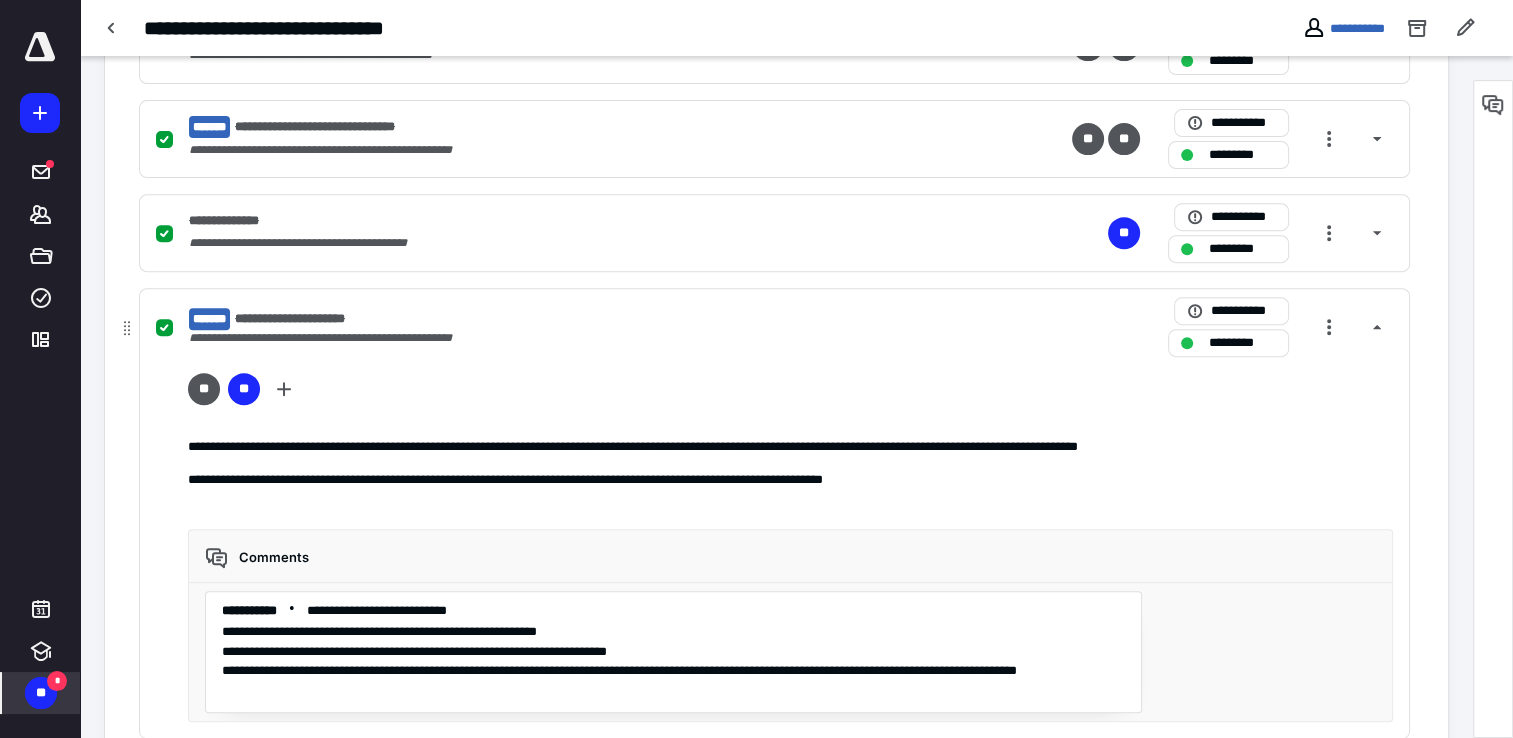click on "**********" at bounding box center (306, 319) 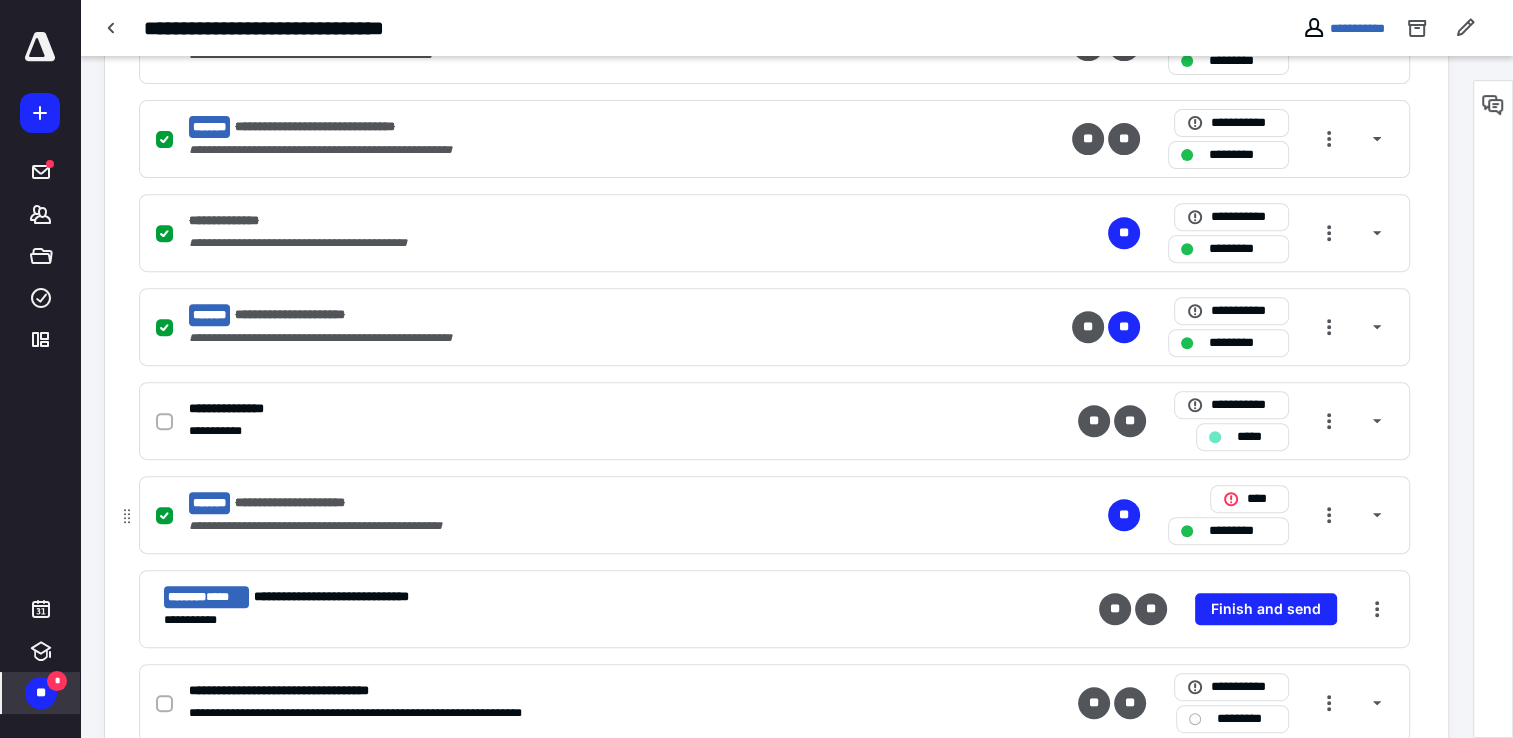 click on "**********" at bounding box center (306, 503) 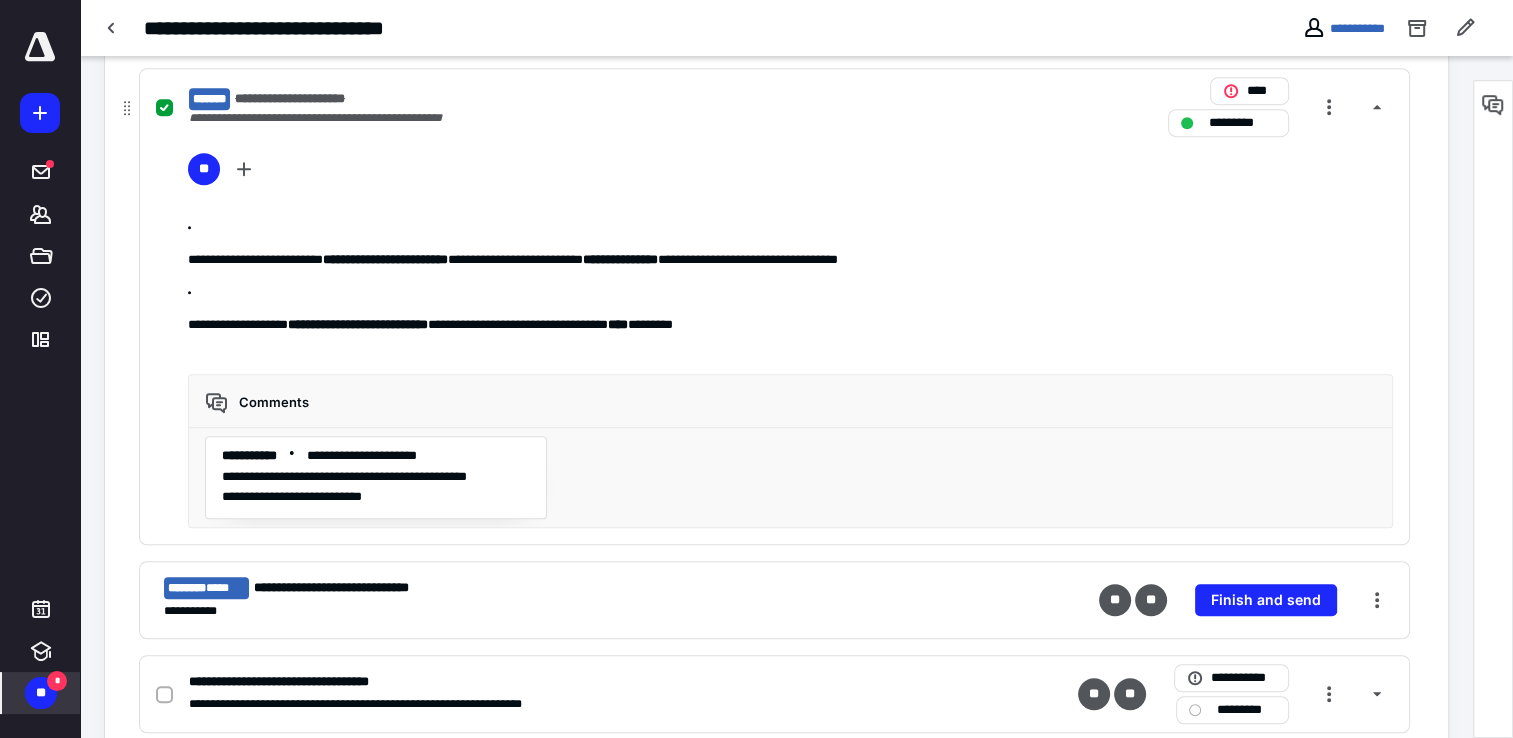scroll, scrollTop: 1168, scrollLeft: 0, axis: vertical 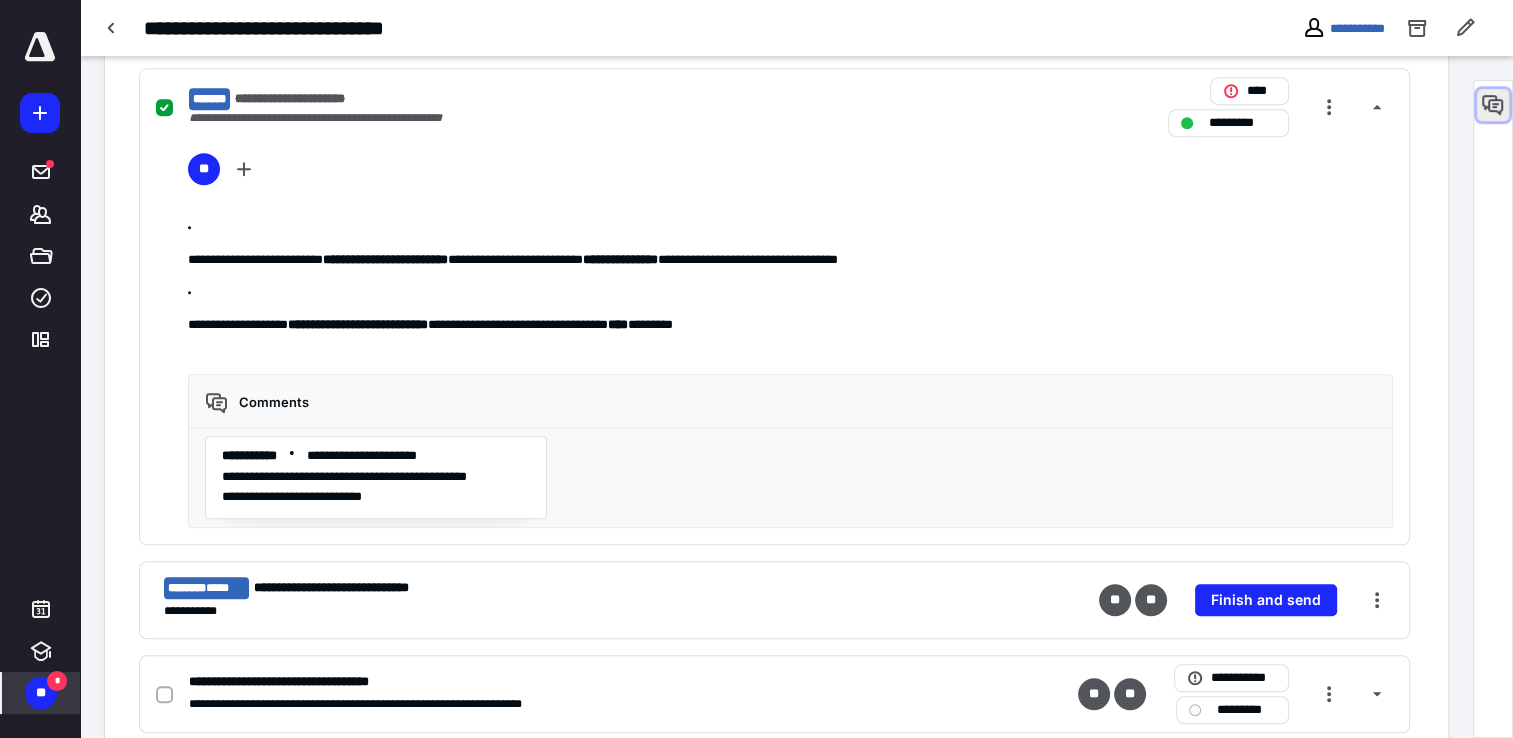 click at bounding box center (1493, 105) 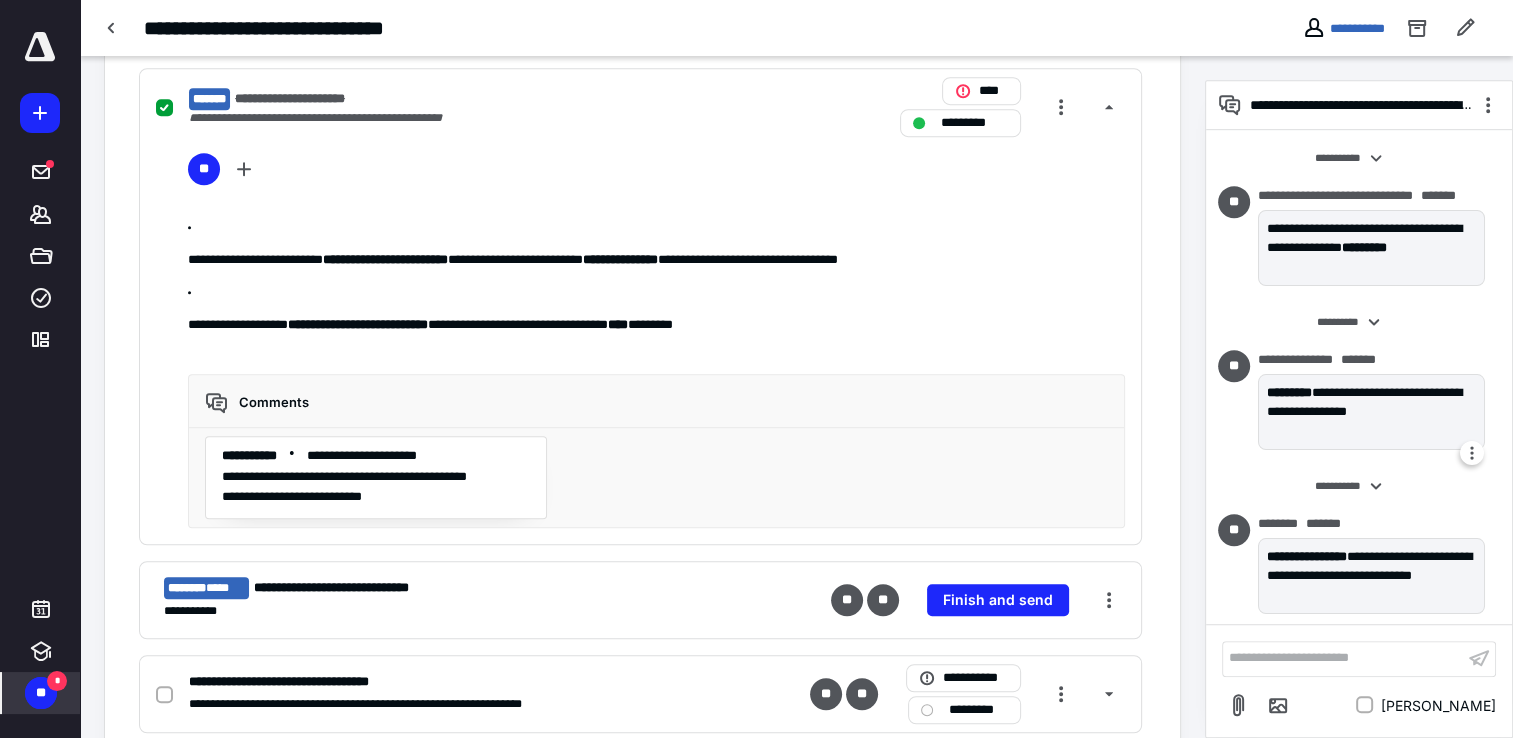 scroll, scrollTop: 26, scrollLeft: 0, axis: vertical 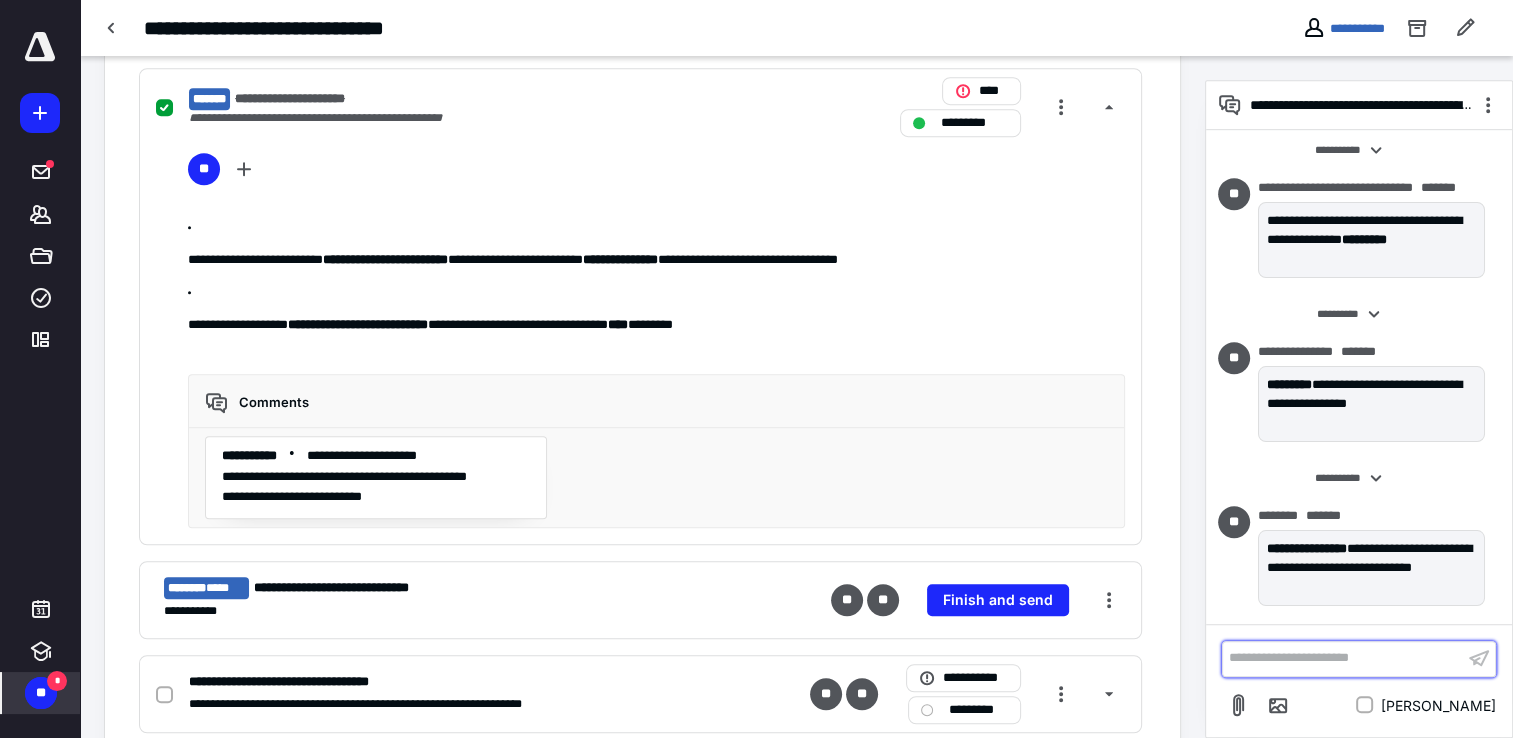 click on "**********" at bounding box center (1343, 658) 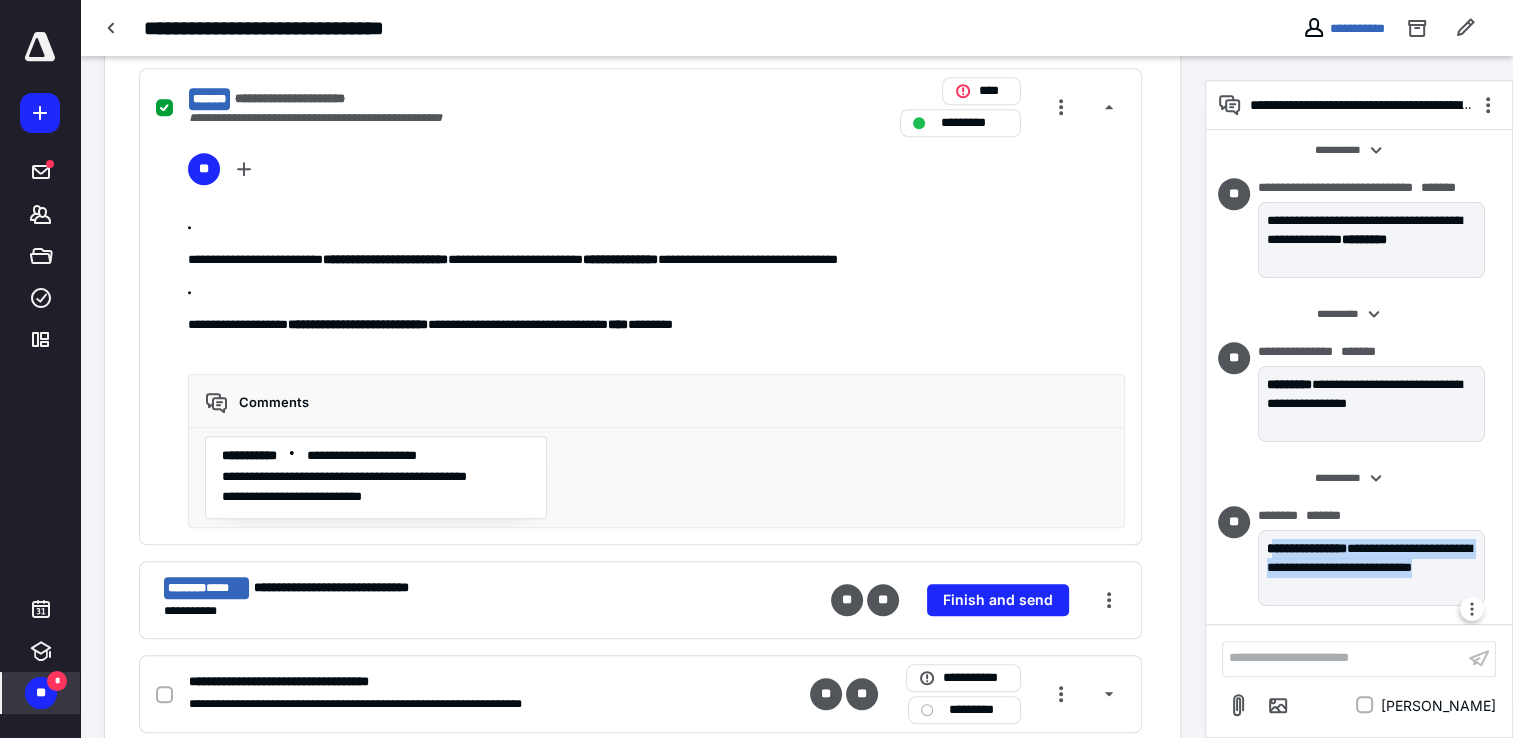 drag, startPoint x: 1280, startPoint y: 549, endPoint x: 1392, endPoint y: 587, distance: 118.270874 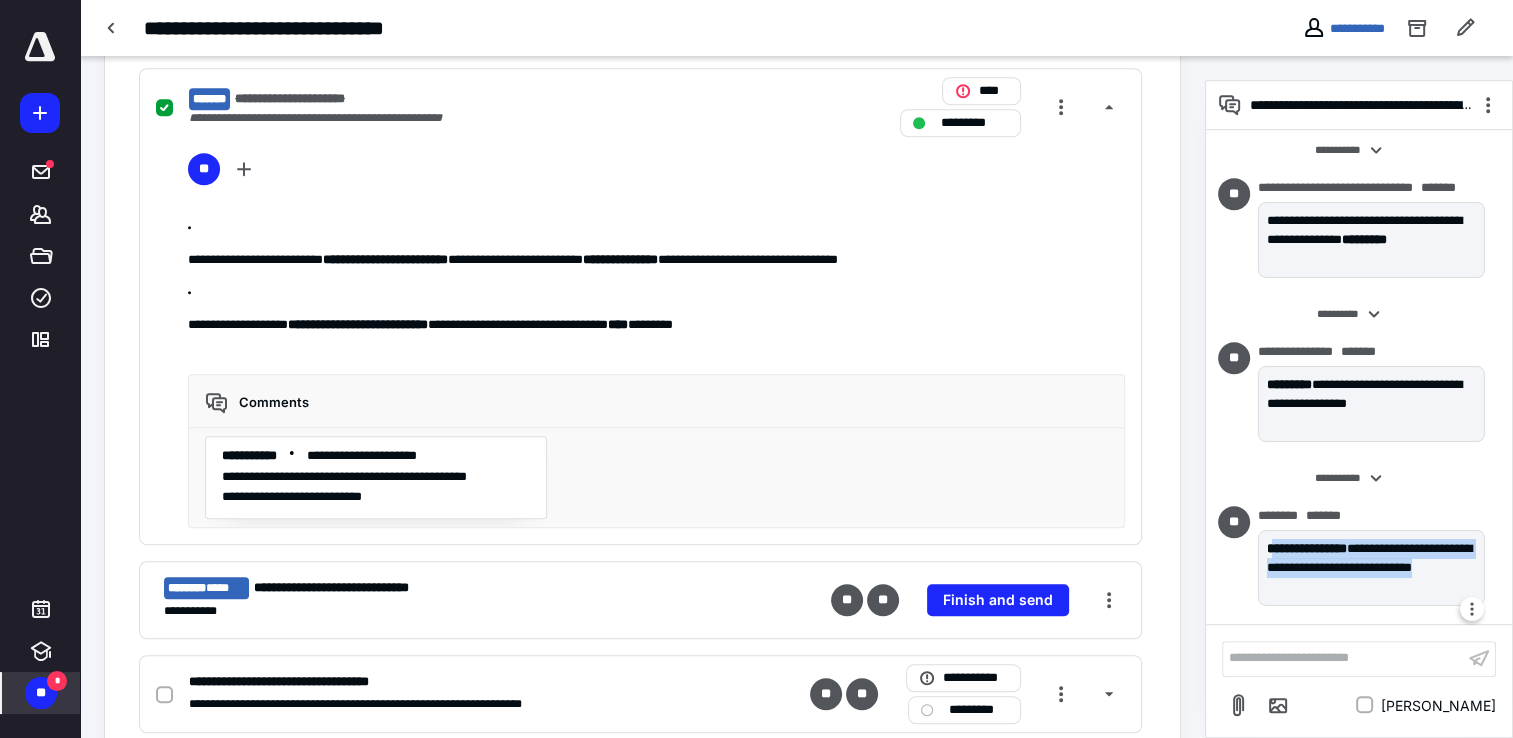 click on "**********" at bounding box center [1372, 568] 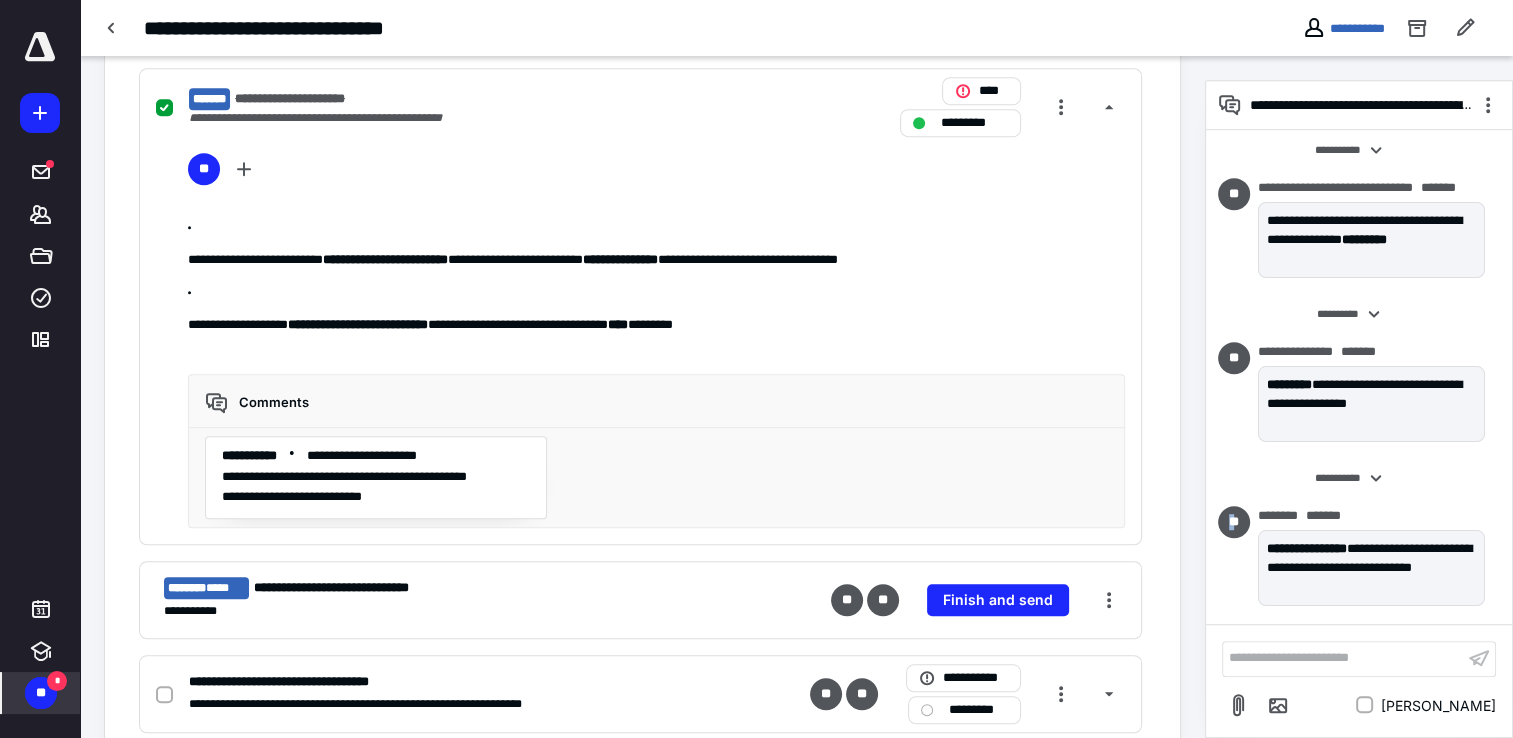 drag, startPoint x: 1392, startPoint y: 587, endPoint x: 1230, endPoint y: 595, distance: 162.19742 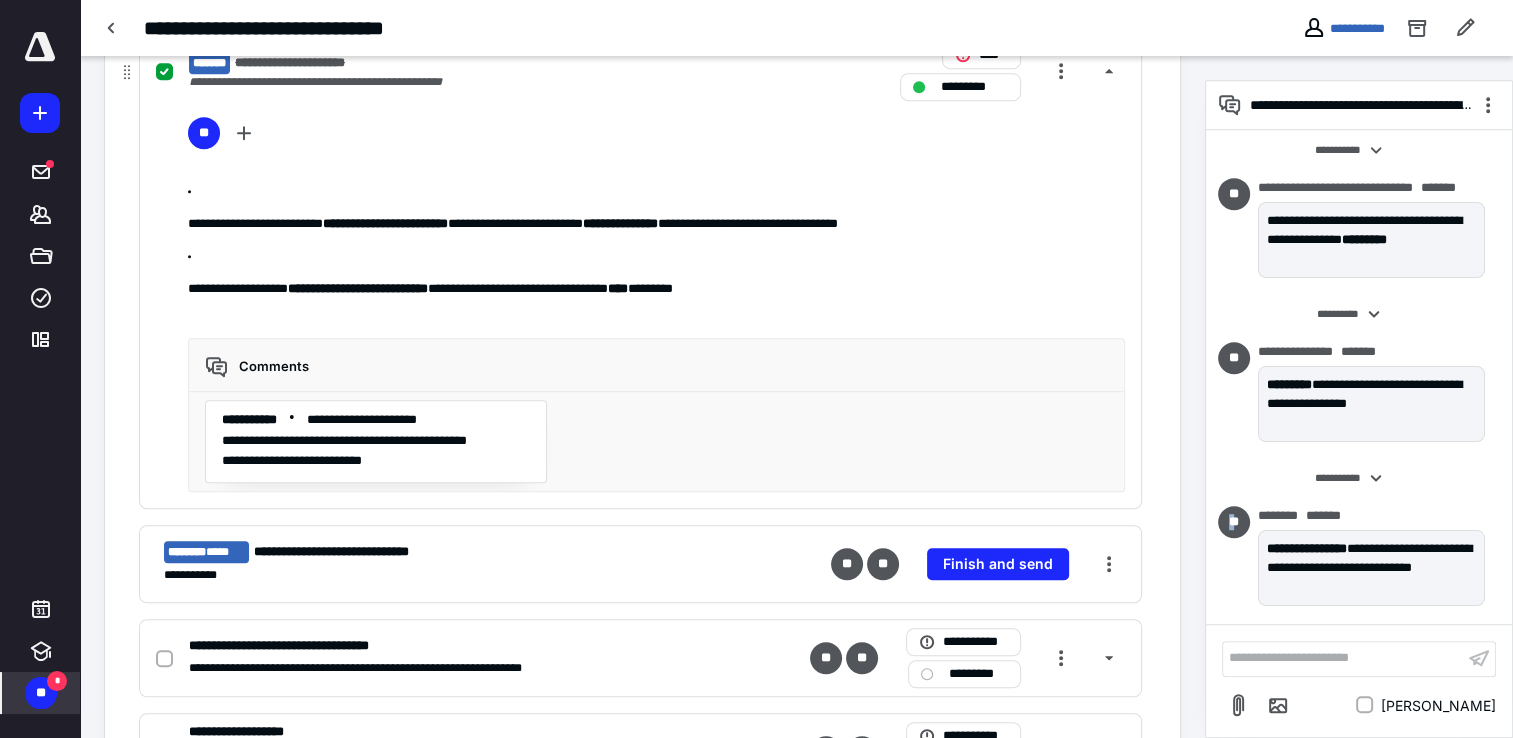 scroll, scrollTop: 1206, scrollLeft: 0, axis: vertical 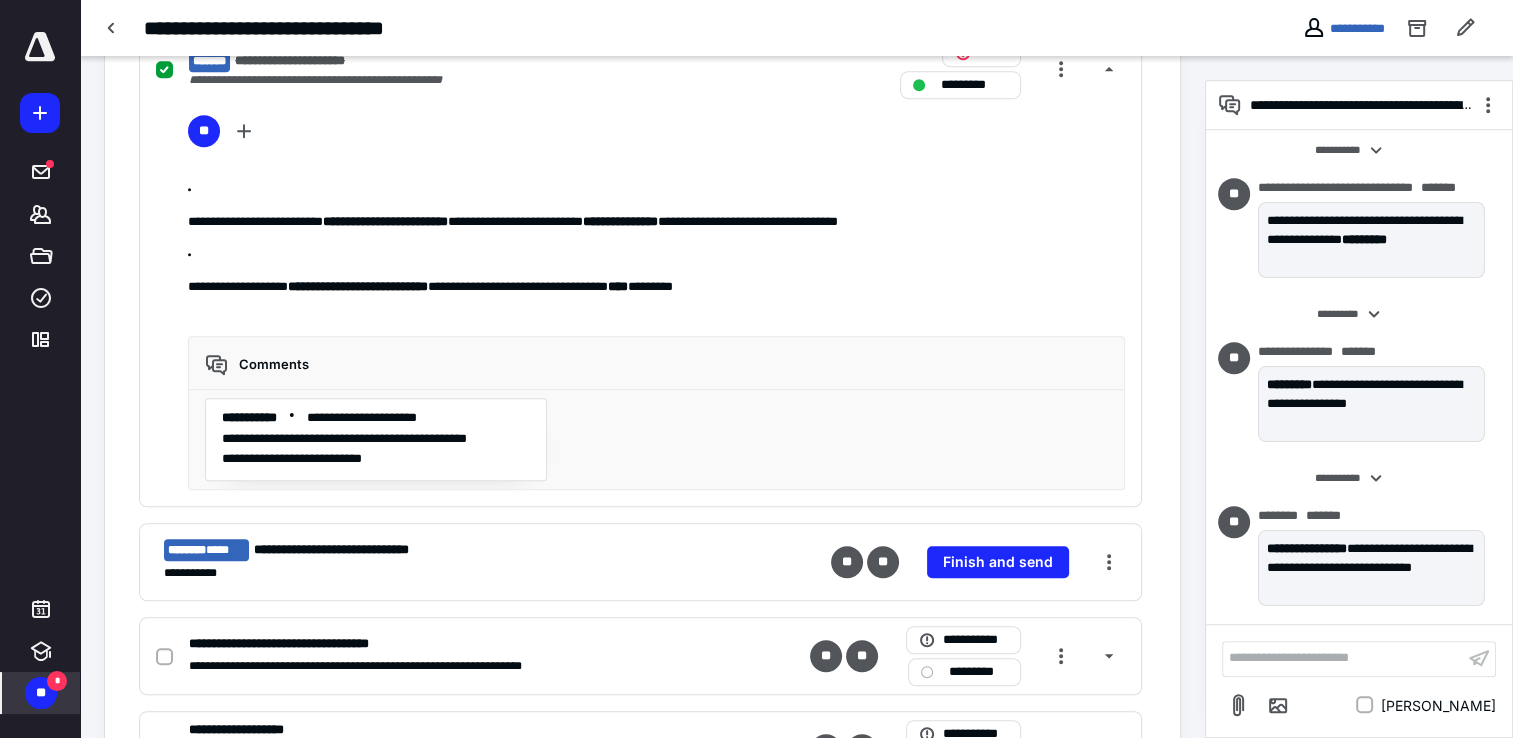 click on "**" at bounding box center [41, 693] 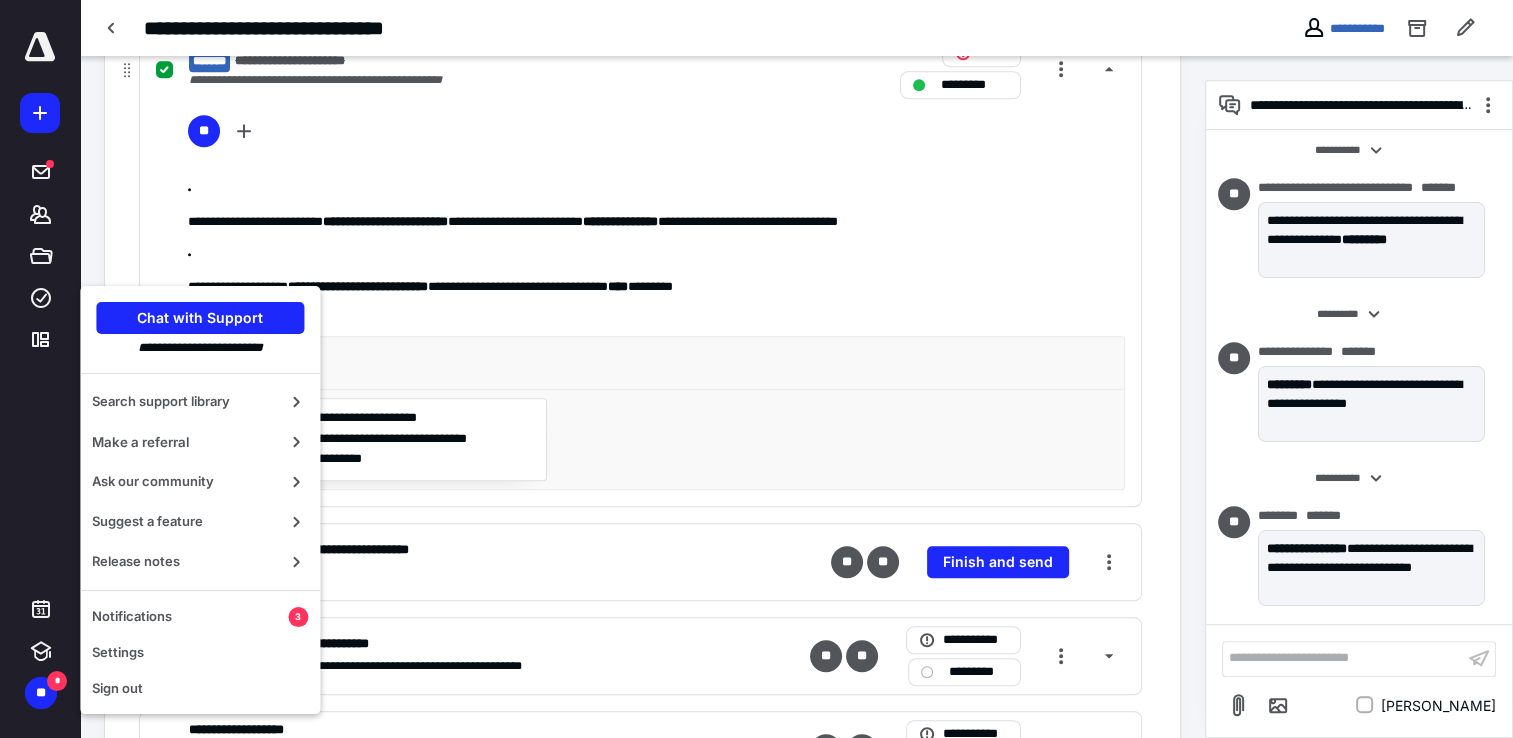 click on "**********" at bounding box center (656, 439) 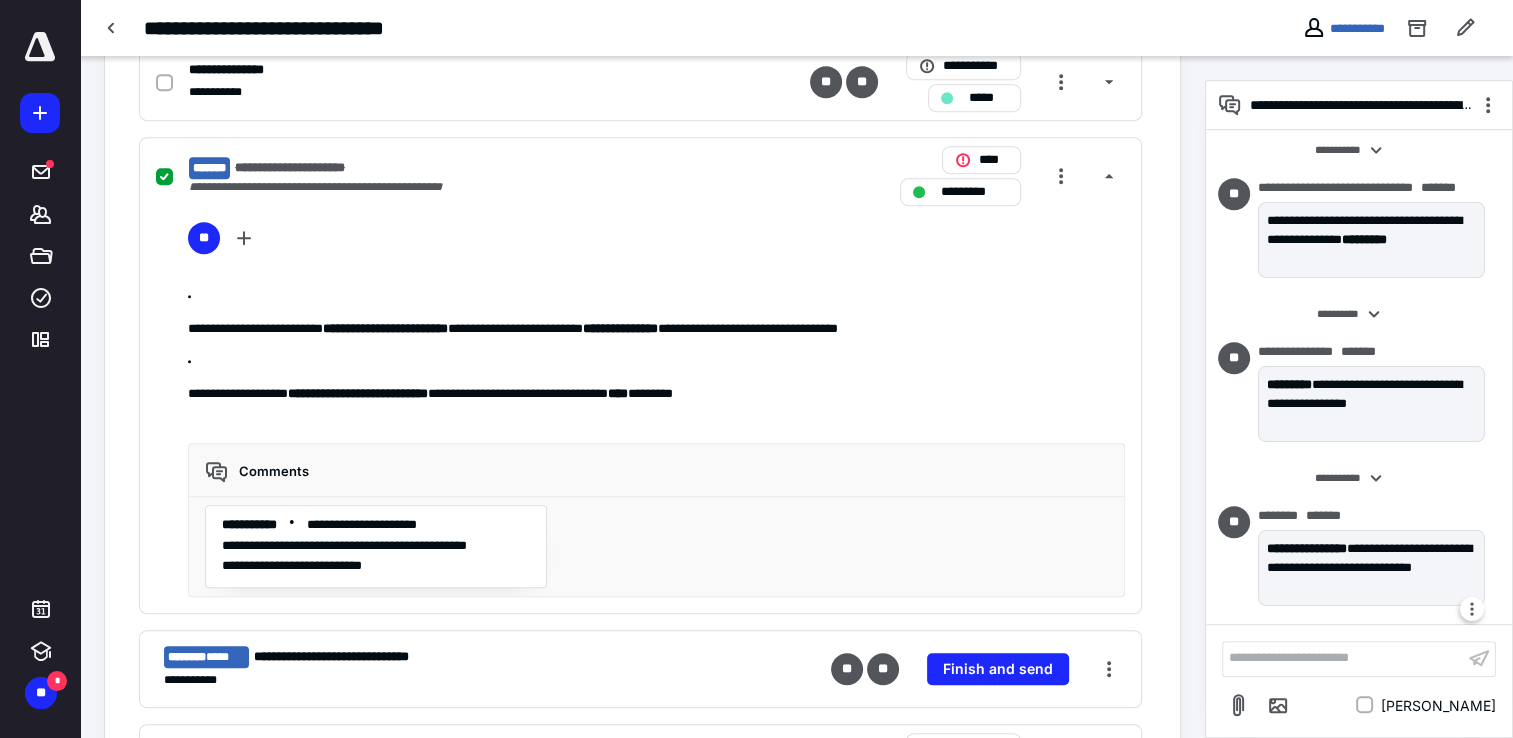 scroll, scrollTop: 1092, scrollLeft: 0, axis: vertical 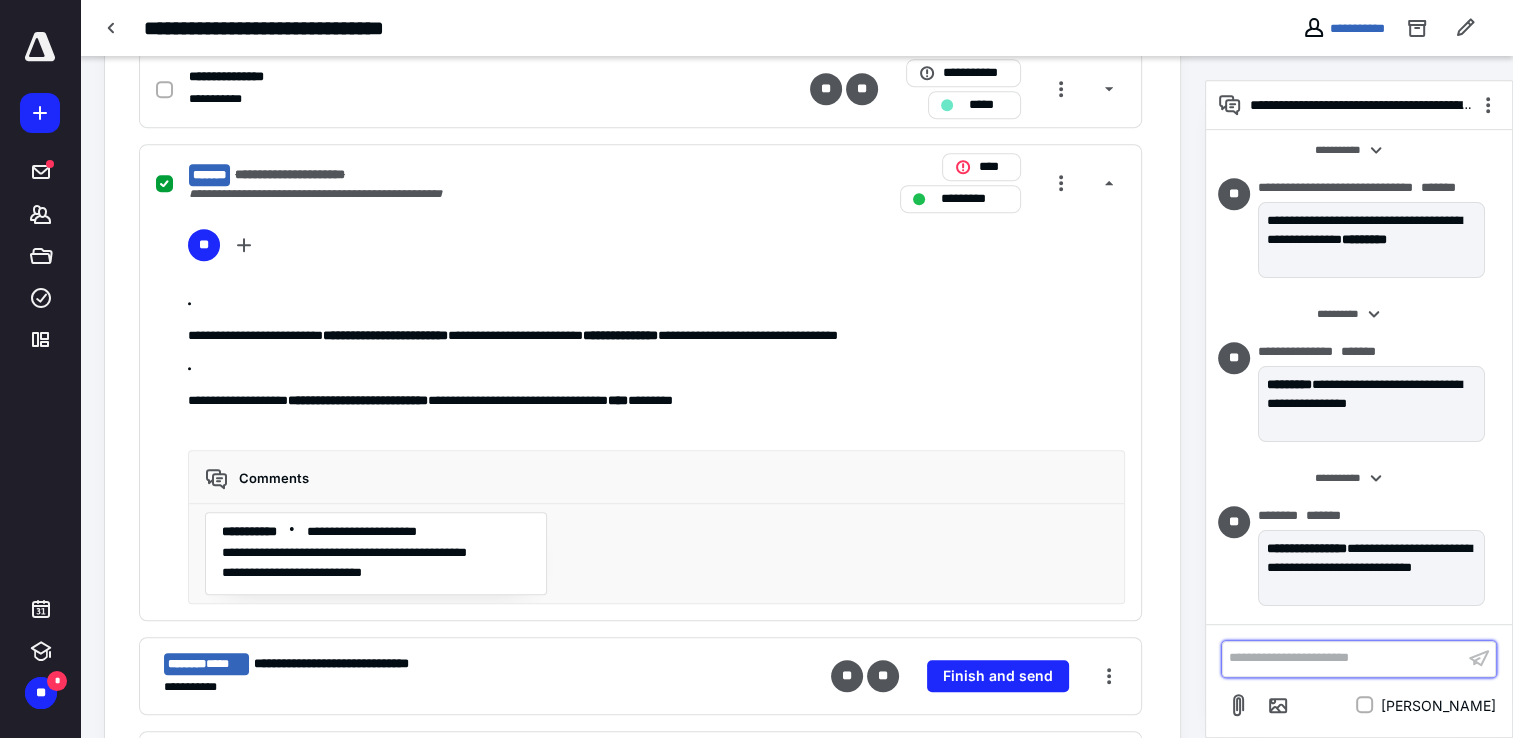 click on "**********" at bounding box center [1343, 658] 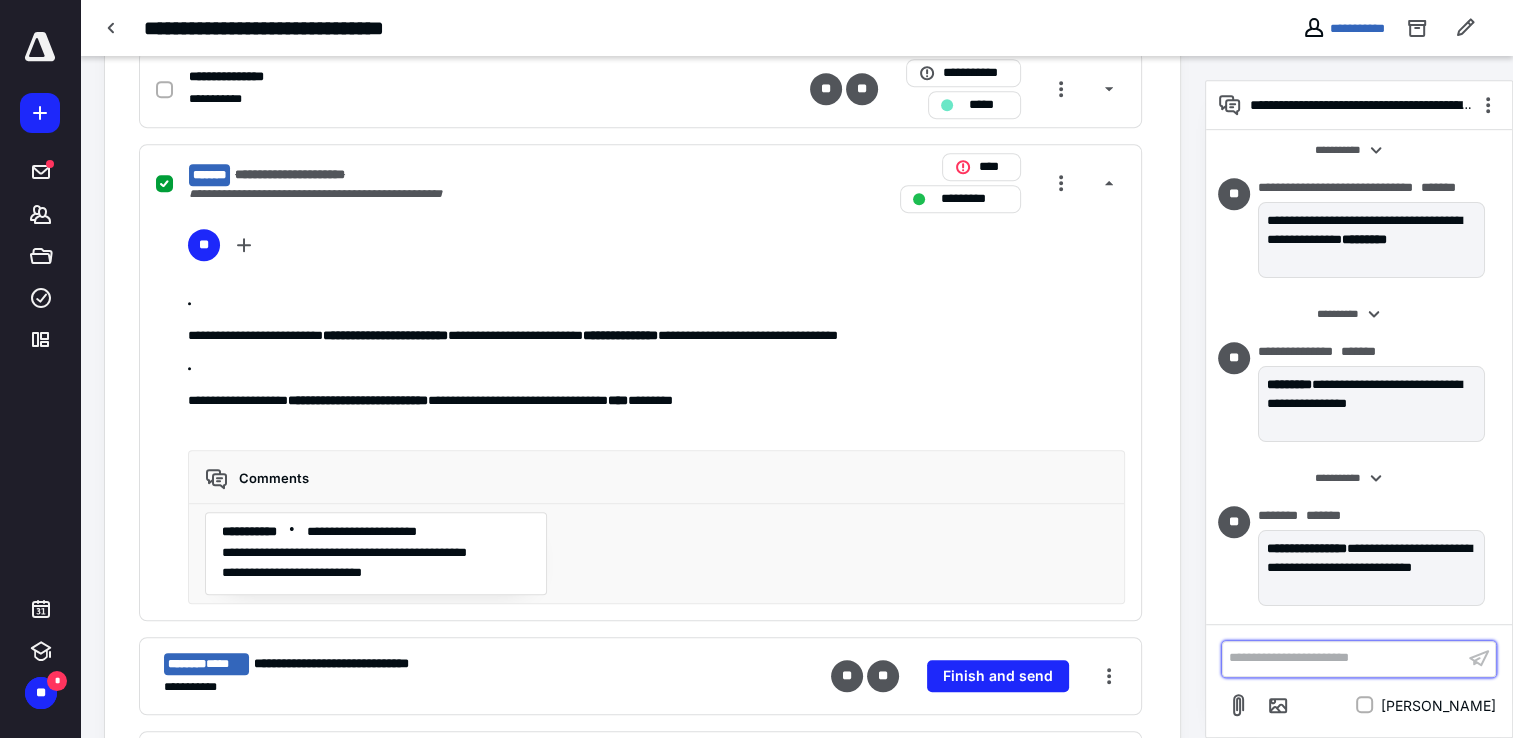 type 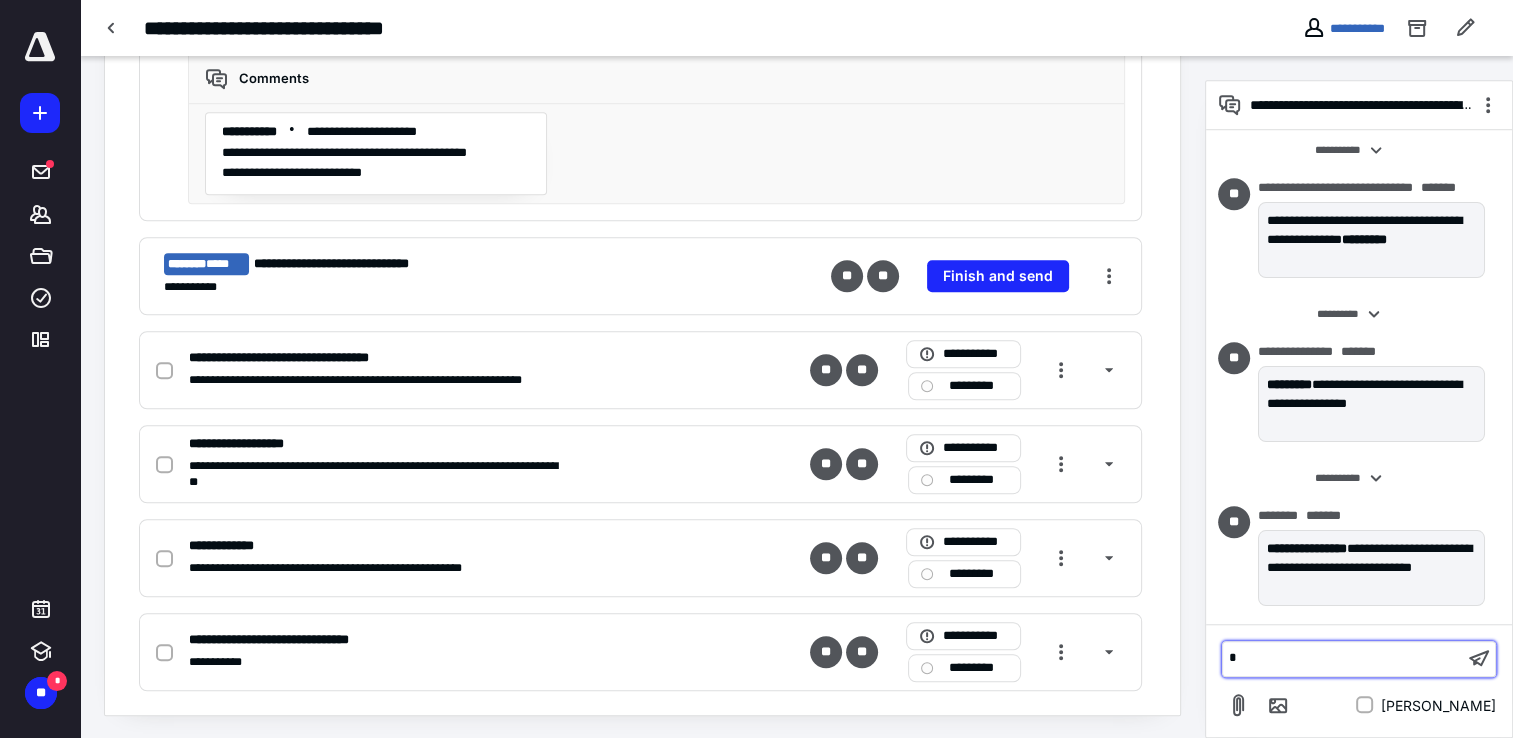 scroll, scrollTop: 44, scrollLeft: 0, axis: vertical 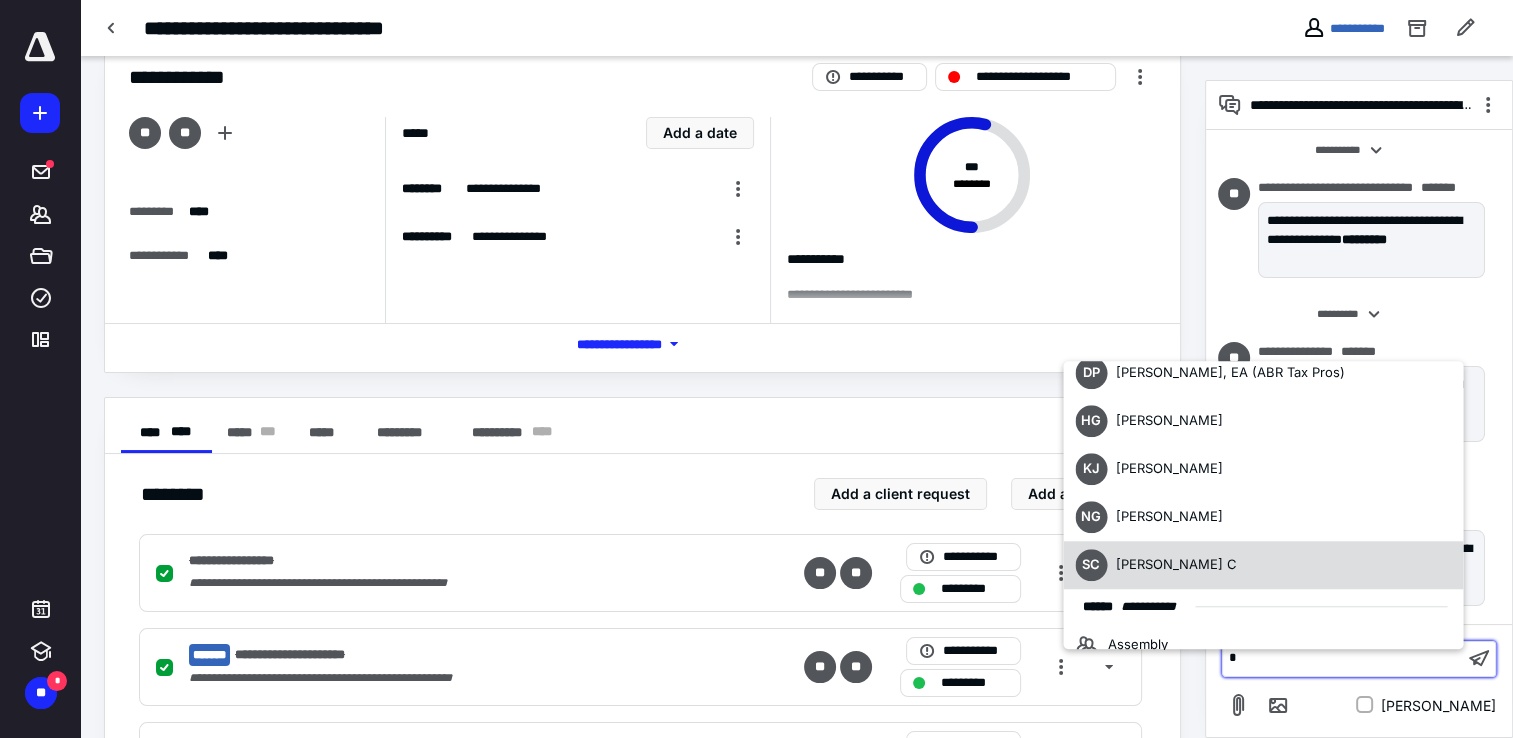 click on "SC [PERSON_NAME] C" at bounding box center [1263, 565] 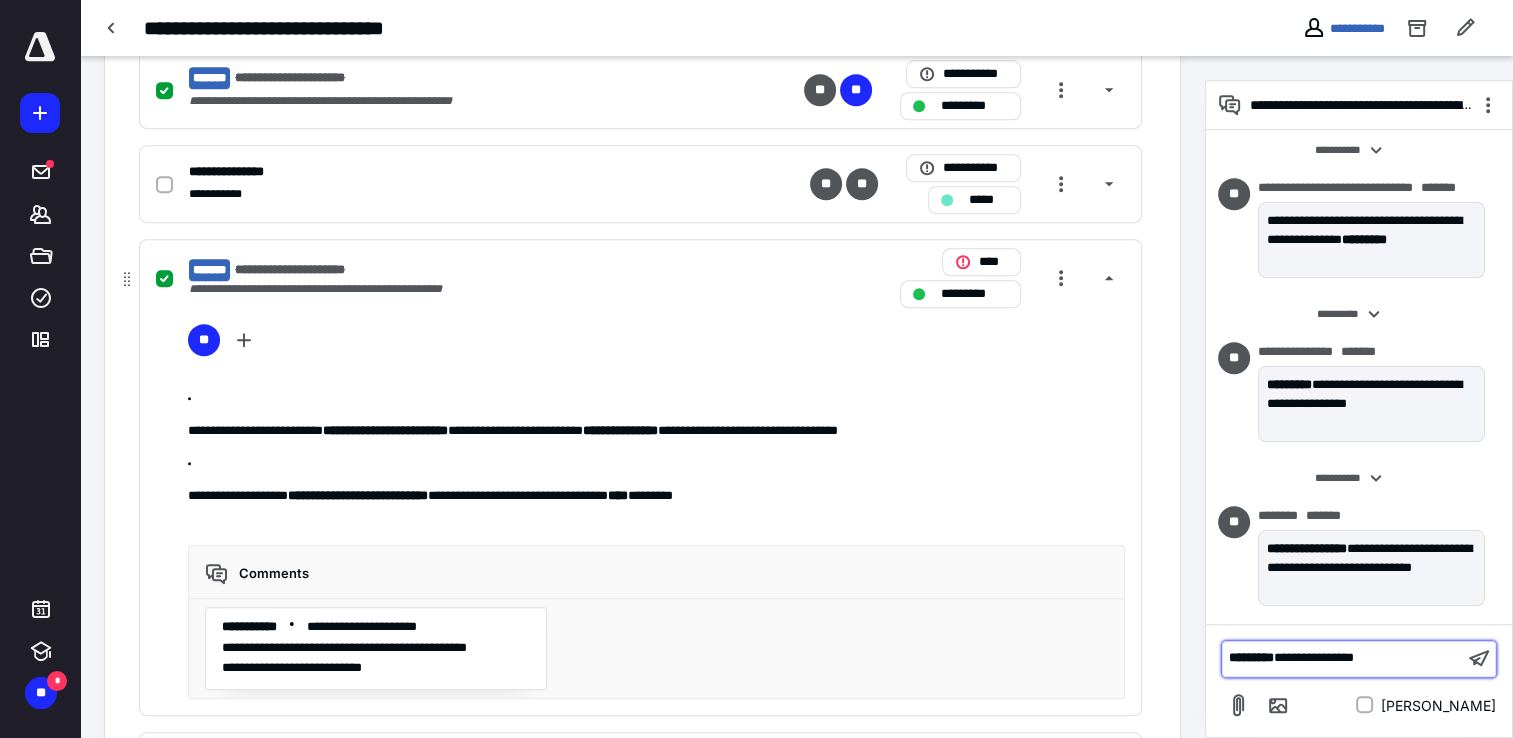 scroll, scrollTop: 1016, scrollLeft: 0, axis: vertical 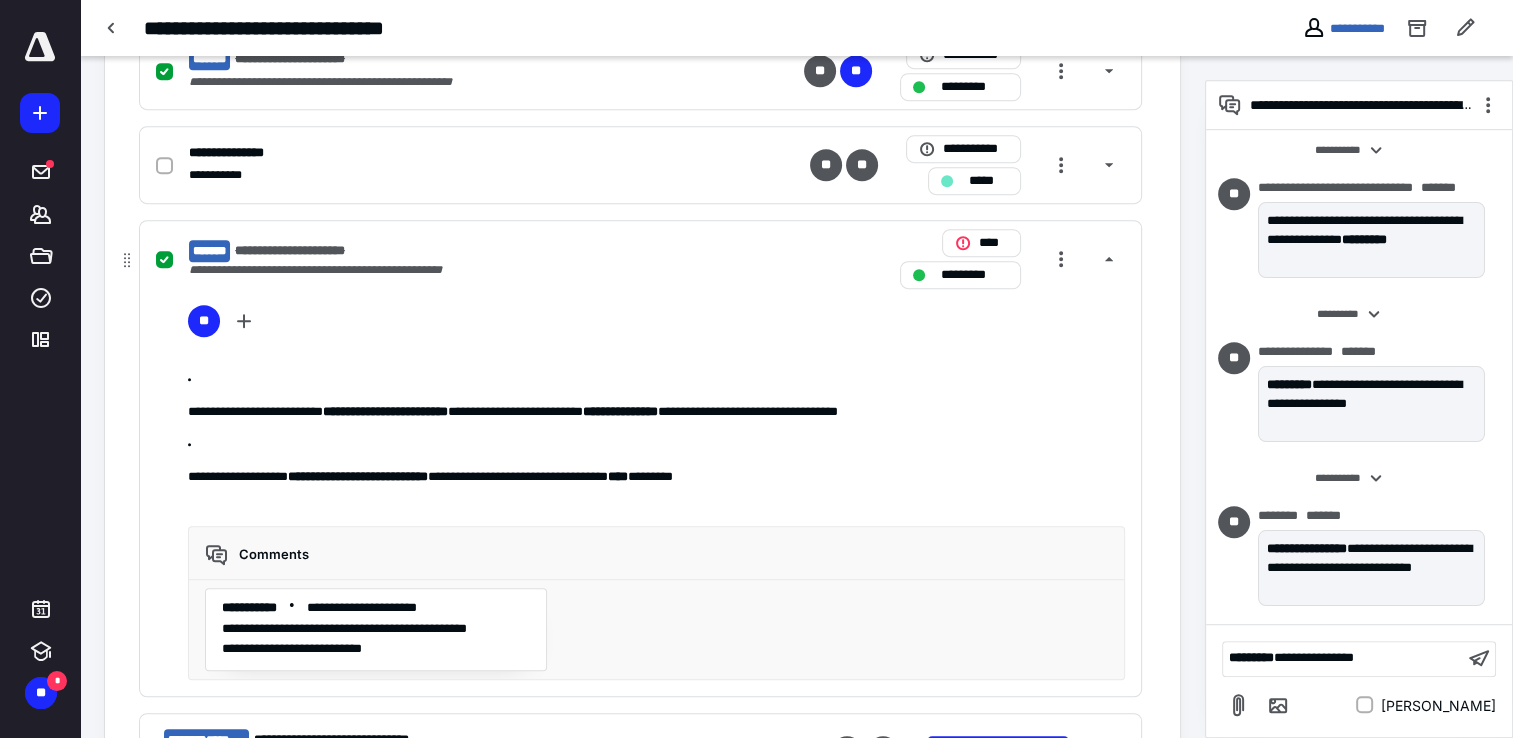 click on "Comments" at bounding box center (656, 553) 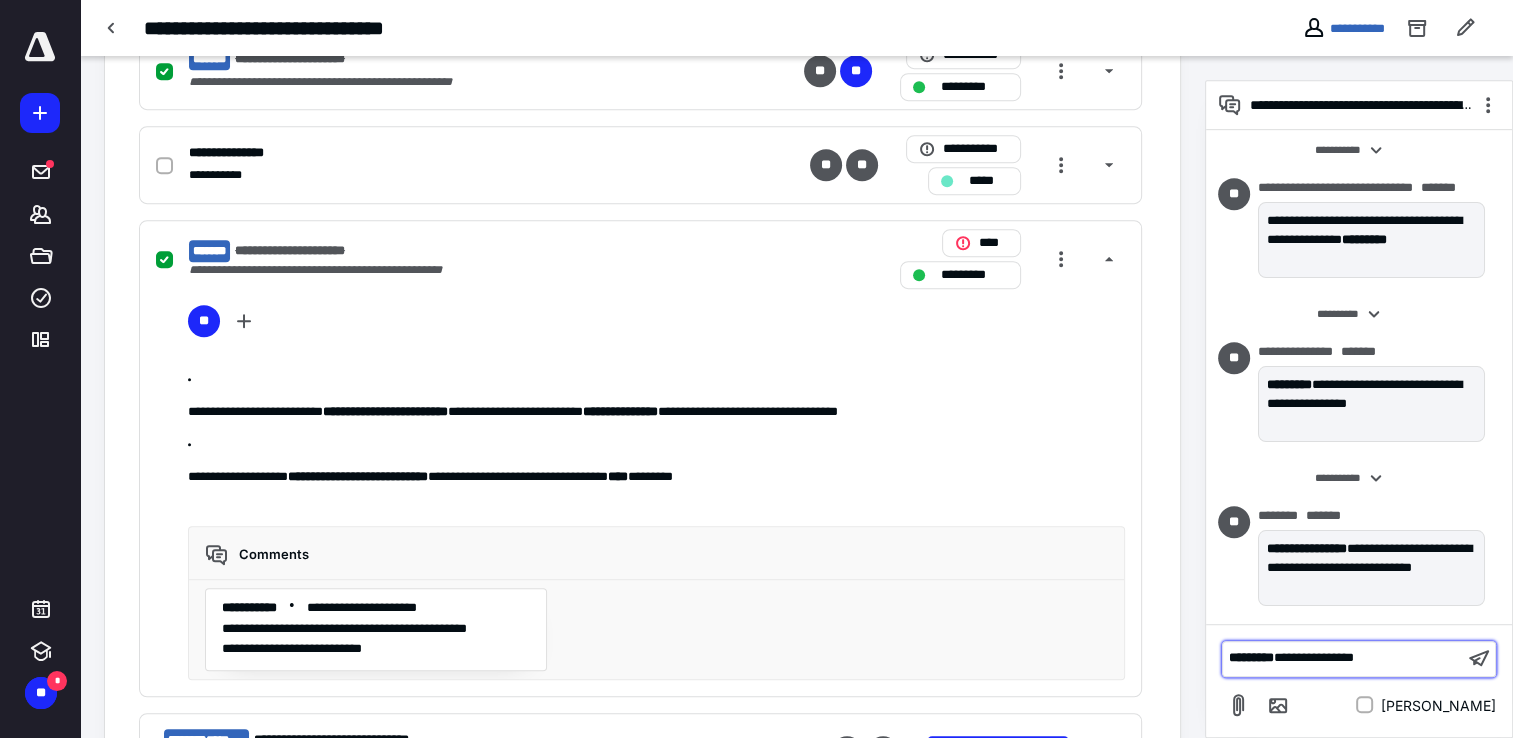 click on "**********" at bounding box center (1343, 658) 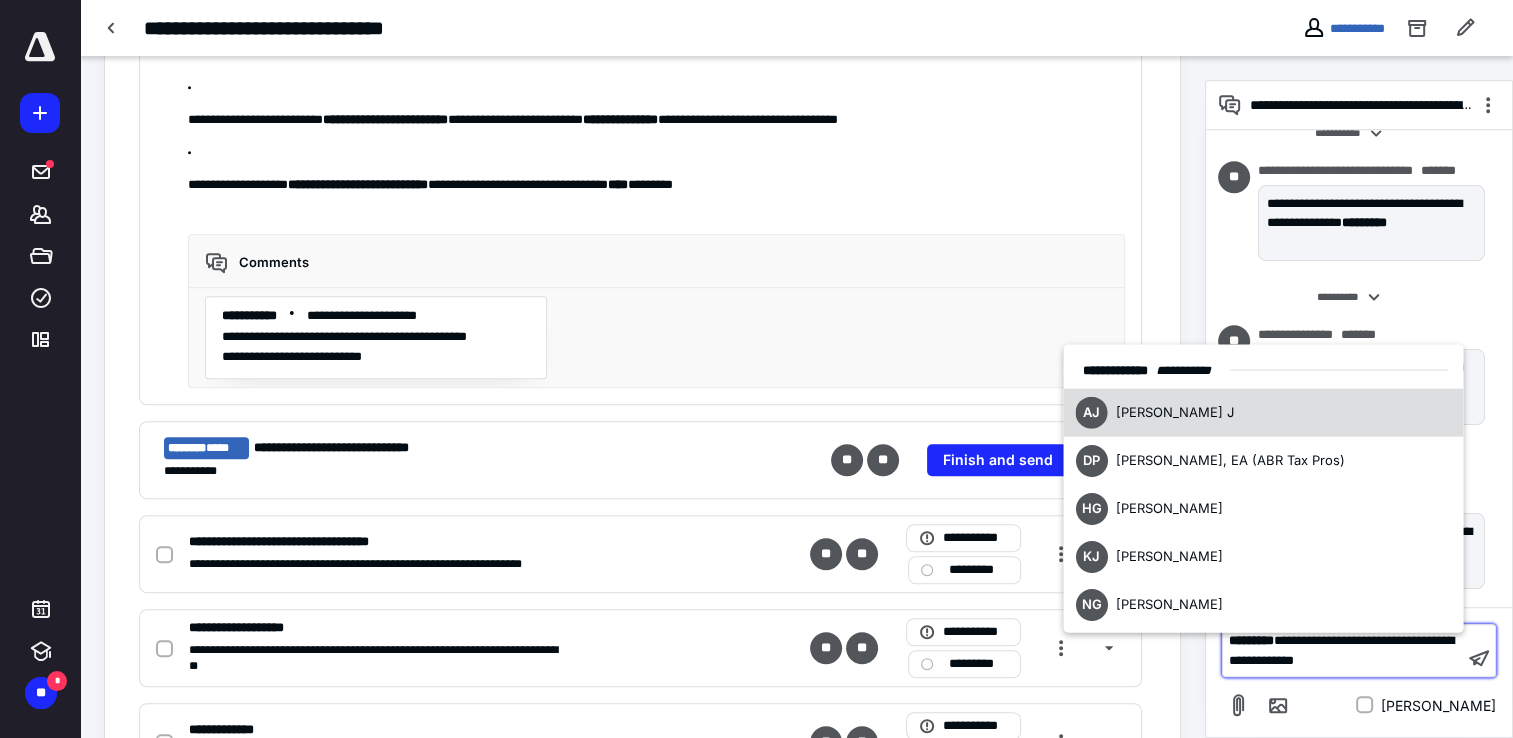 scroll, scrollTop: 1492, scrollLeft: 0, axis: vertical 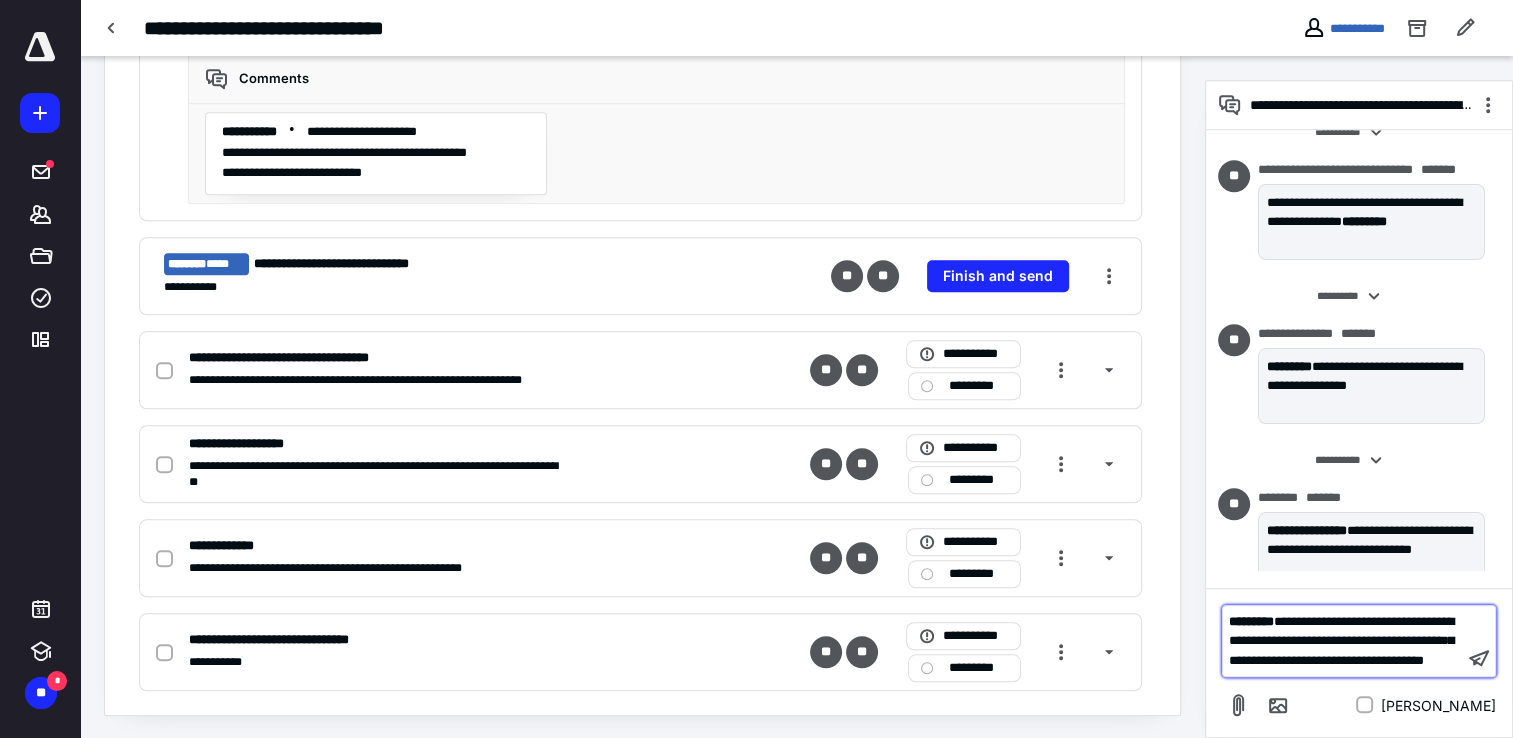 click on "**********" at bounding box center [1343, 641] 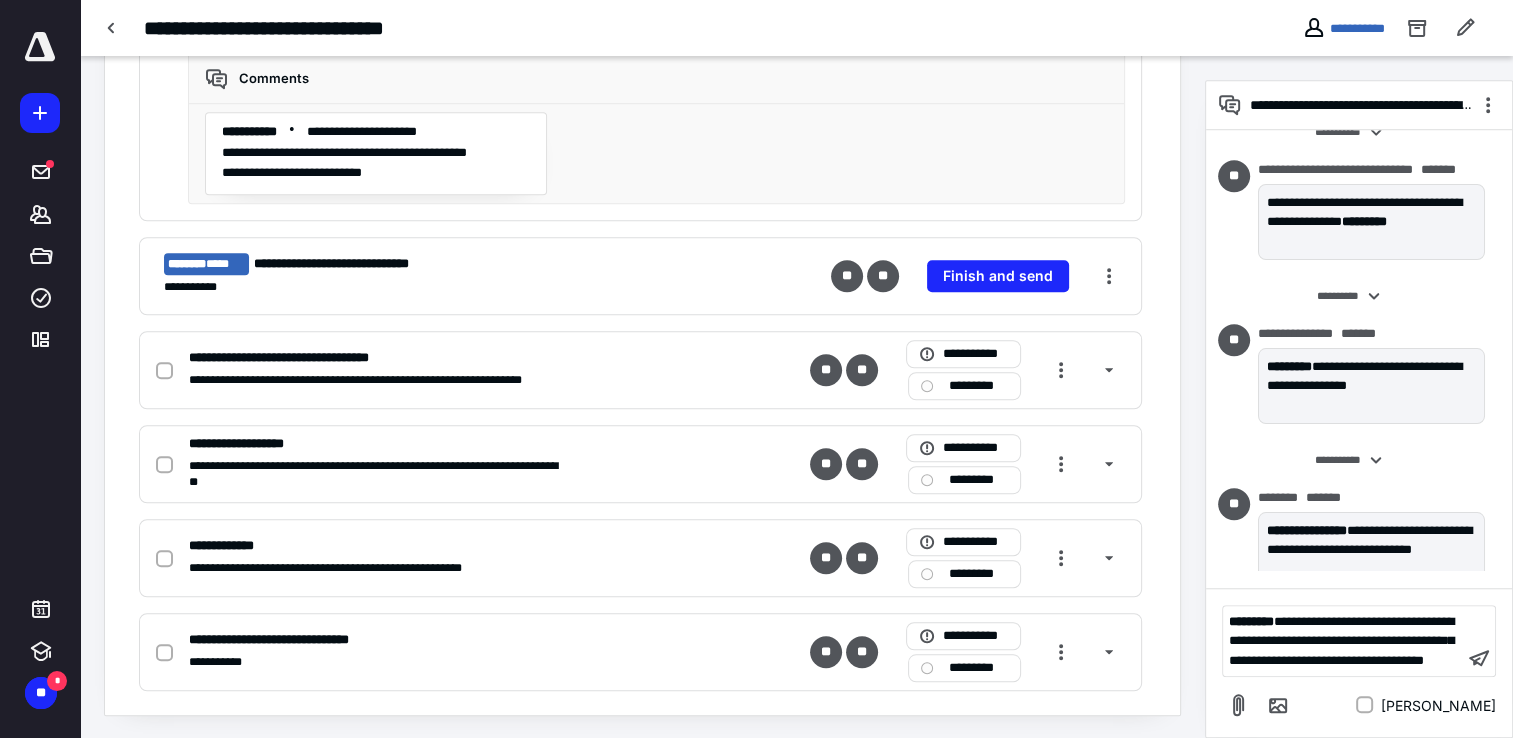 click on "**********" at bounding box center [1343, 641] 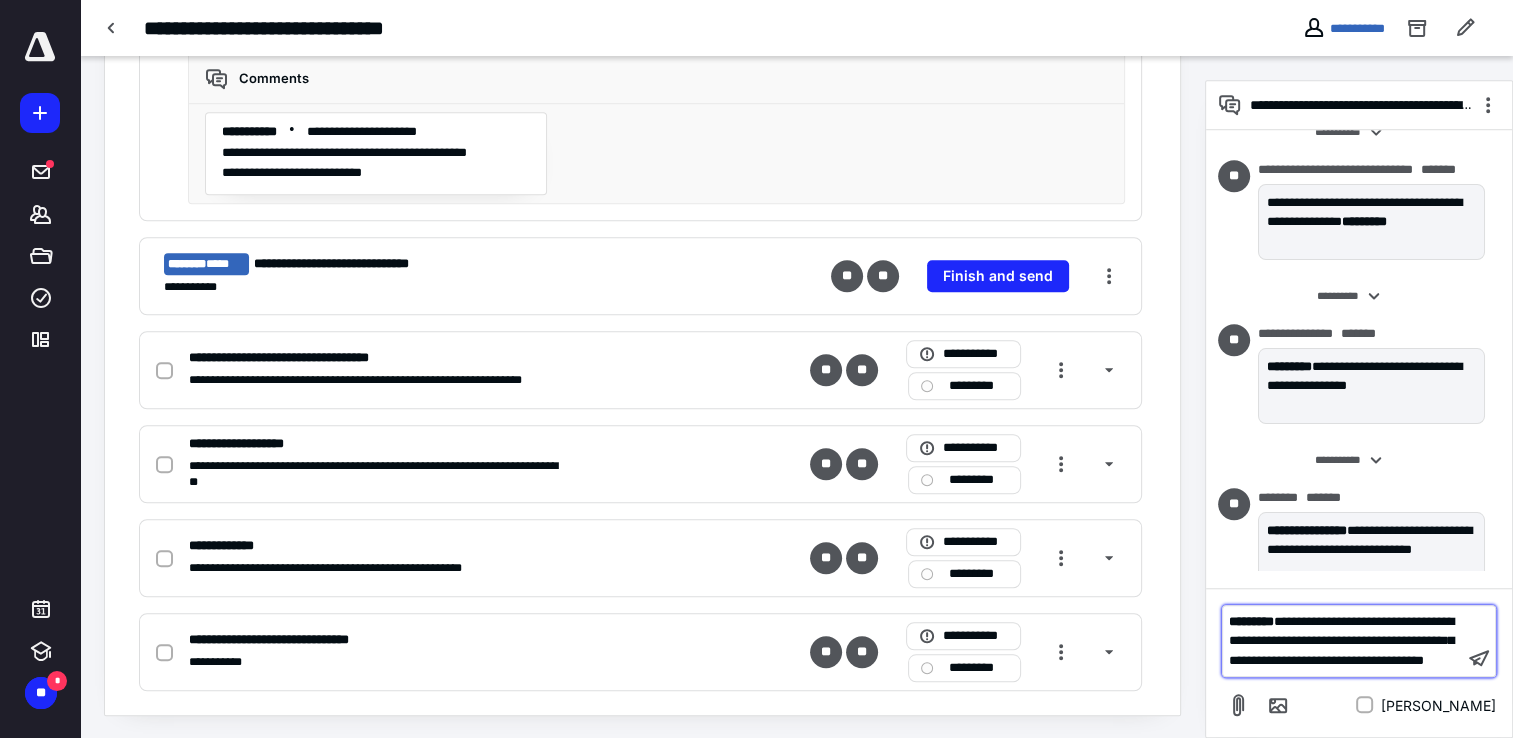 click on "**********" at bounding box center (1341, 641) 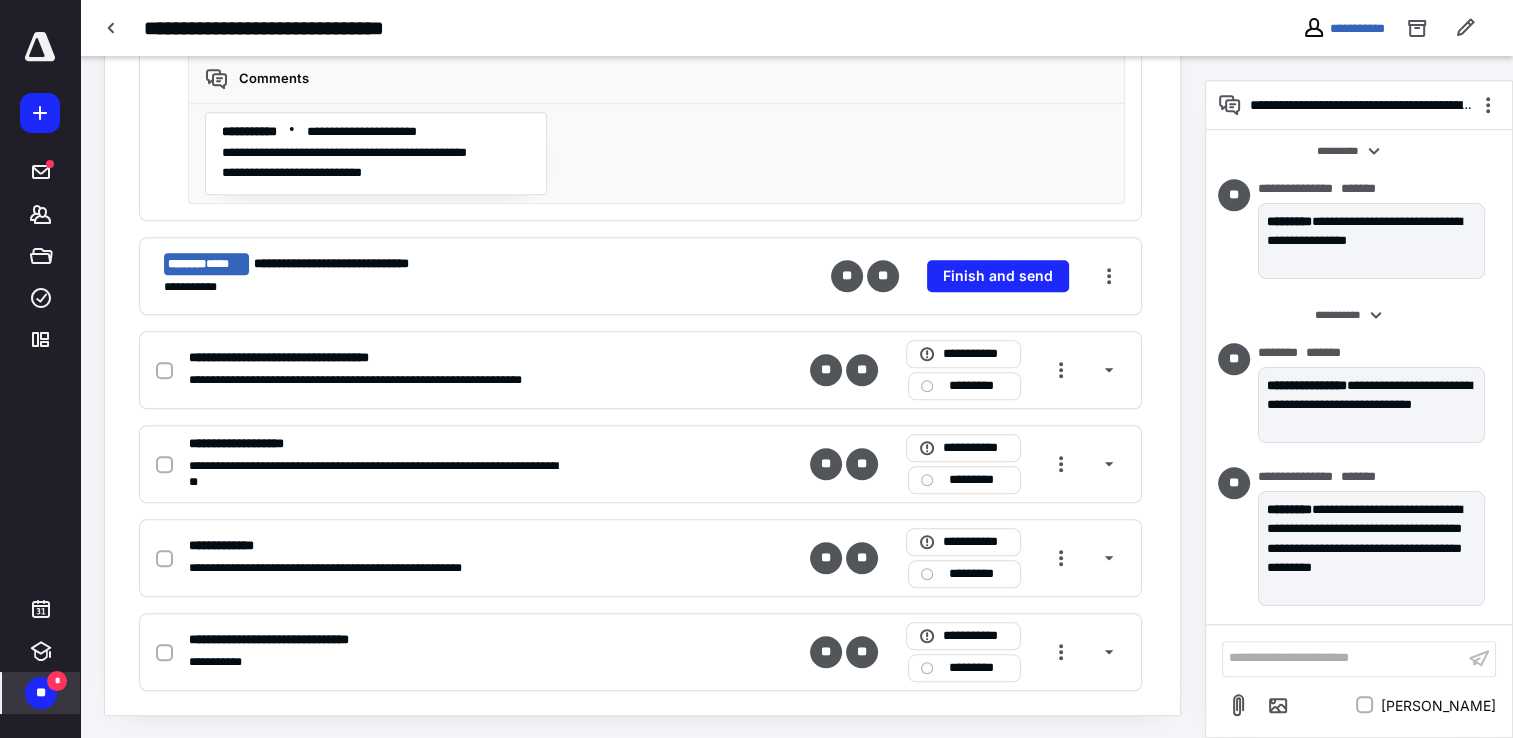 click on "**" at bounding box center (41, 693) 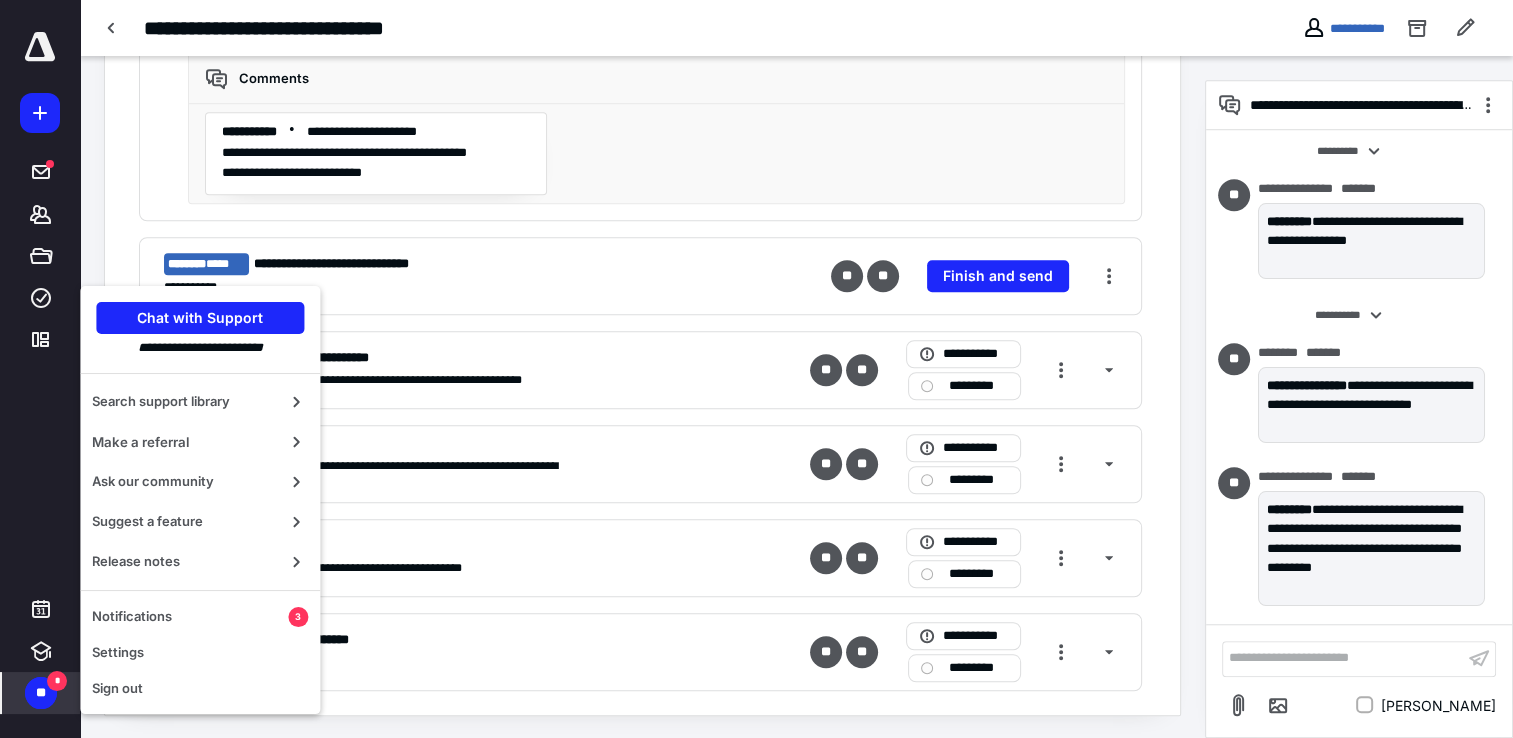 click on "Search support library Make a referral Ask our community Suggest a feature Release notes Notifications 3 Settings Sign out" at bounding box center [200, 535] 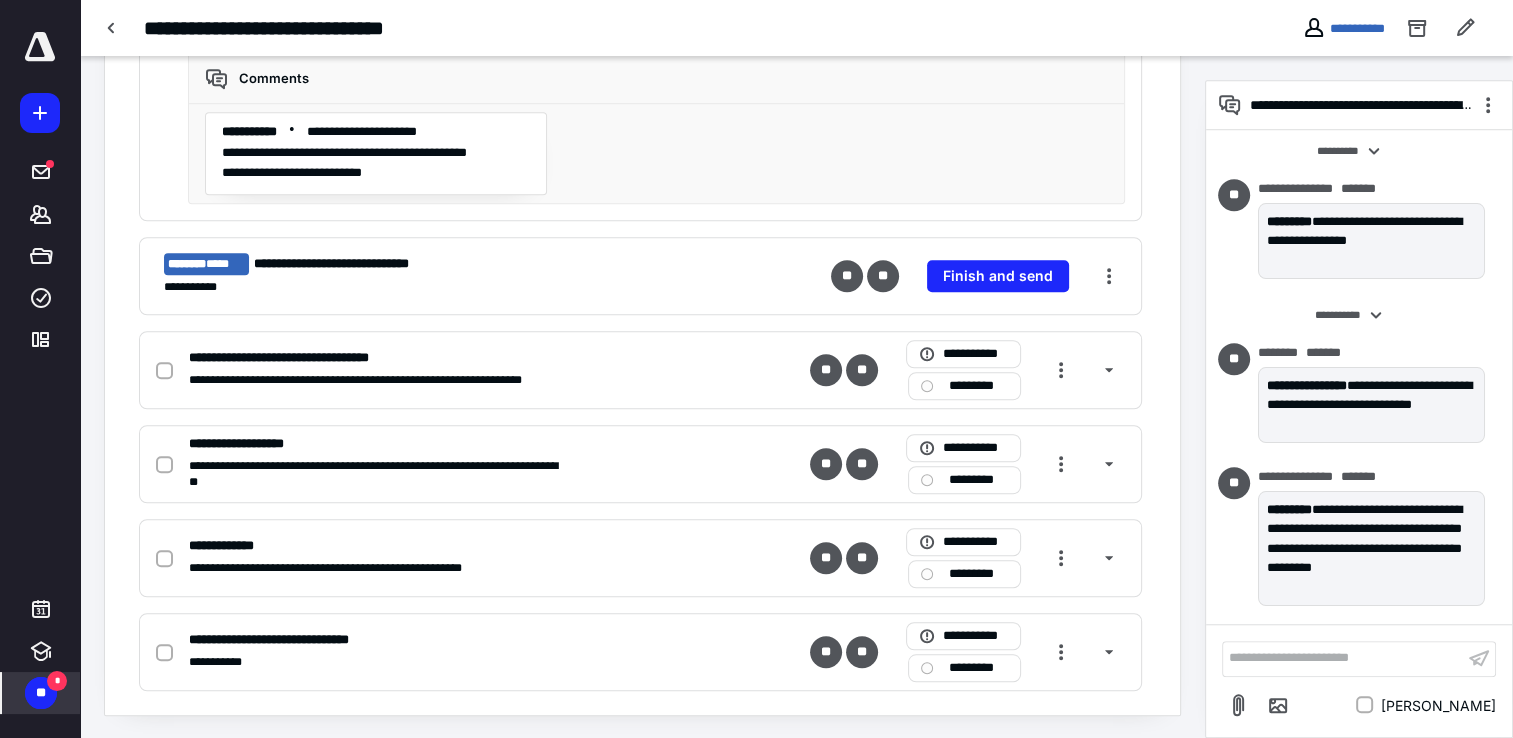 click on "*" at bounding box center (57, 681) 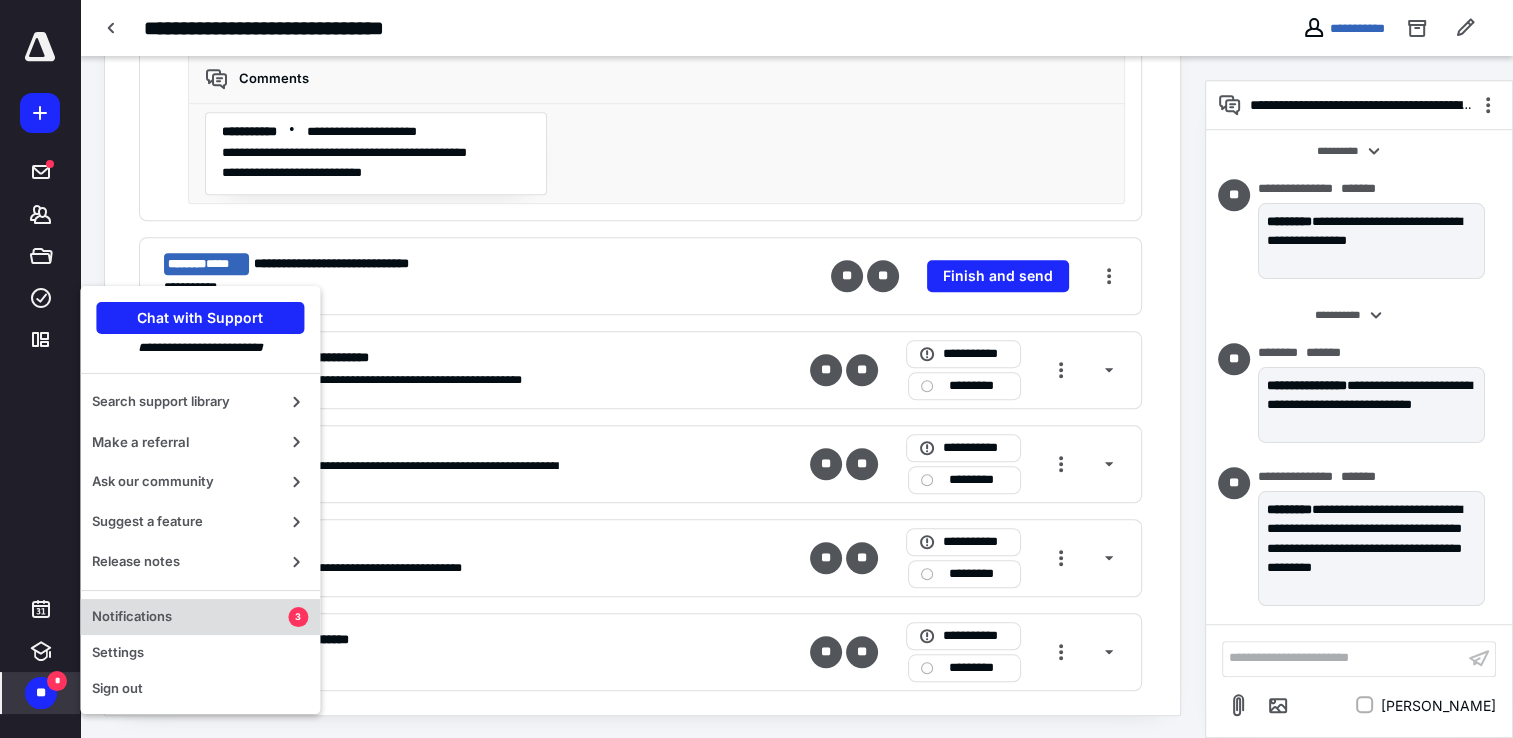 click on "Notifications" at bounding box center (190, 617) 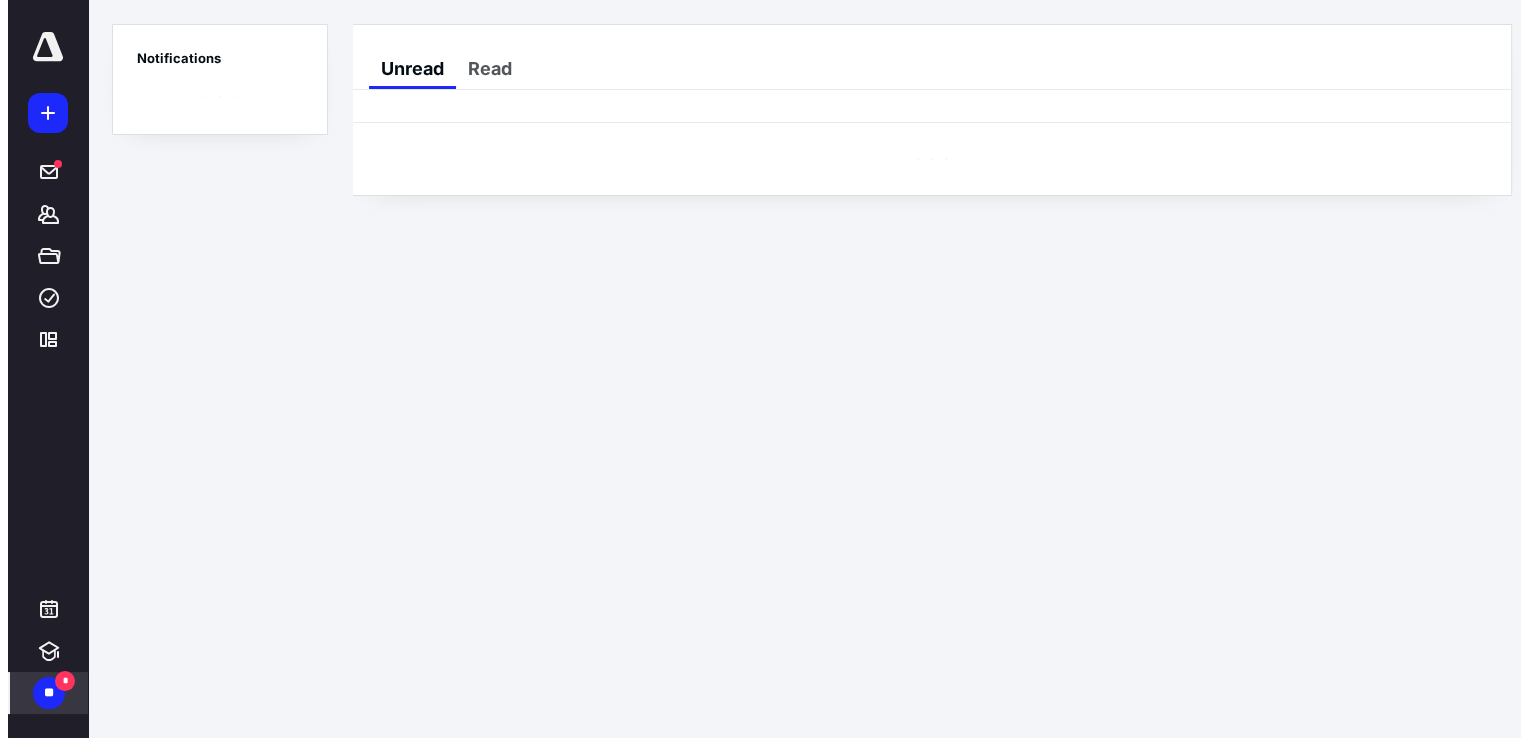 scroll, scrollTop: 0, scrollLeft: 0, axis: both 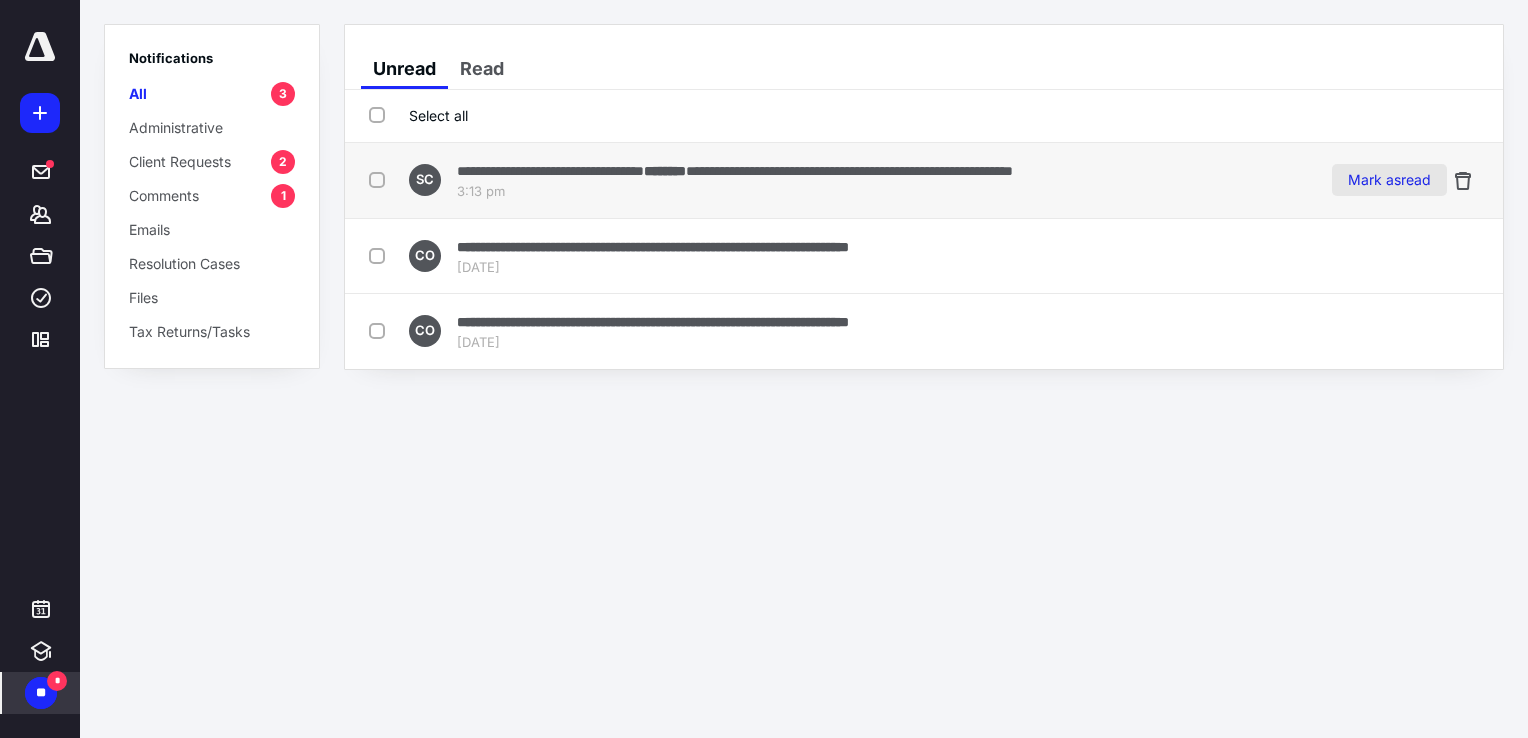 click on "Mark as  read" at bounding box center (1389, 180) 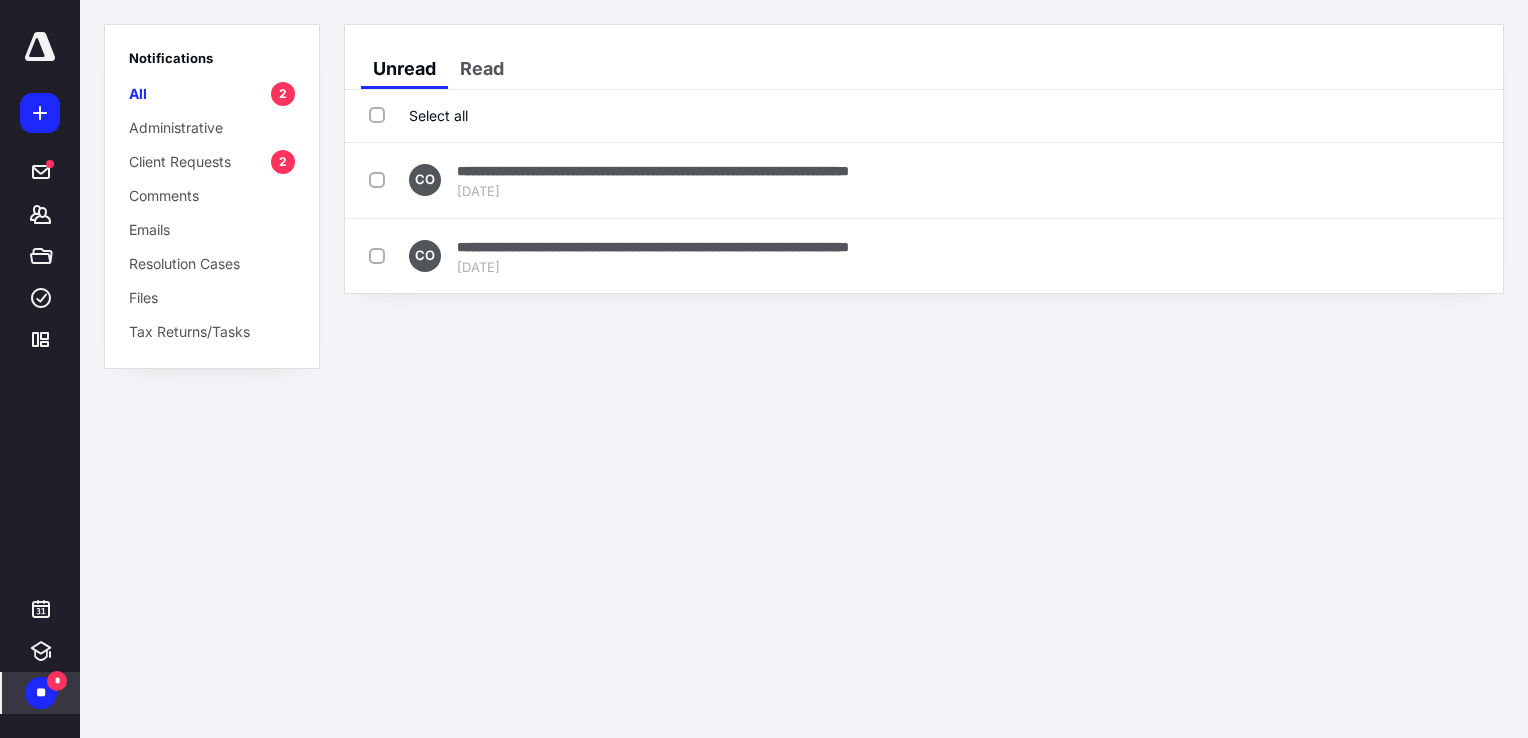 click on "**********" at bounding box center (764, 369) 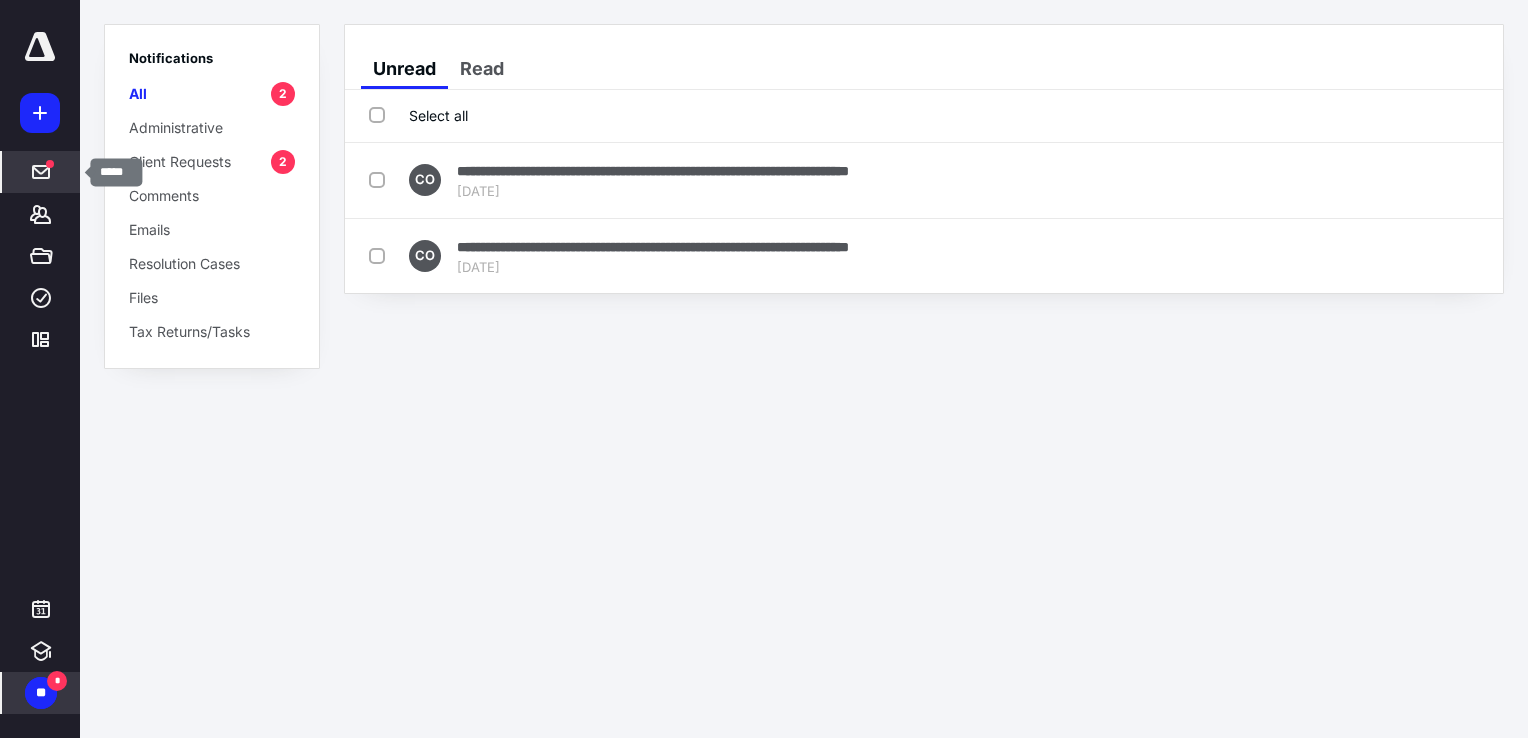 click 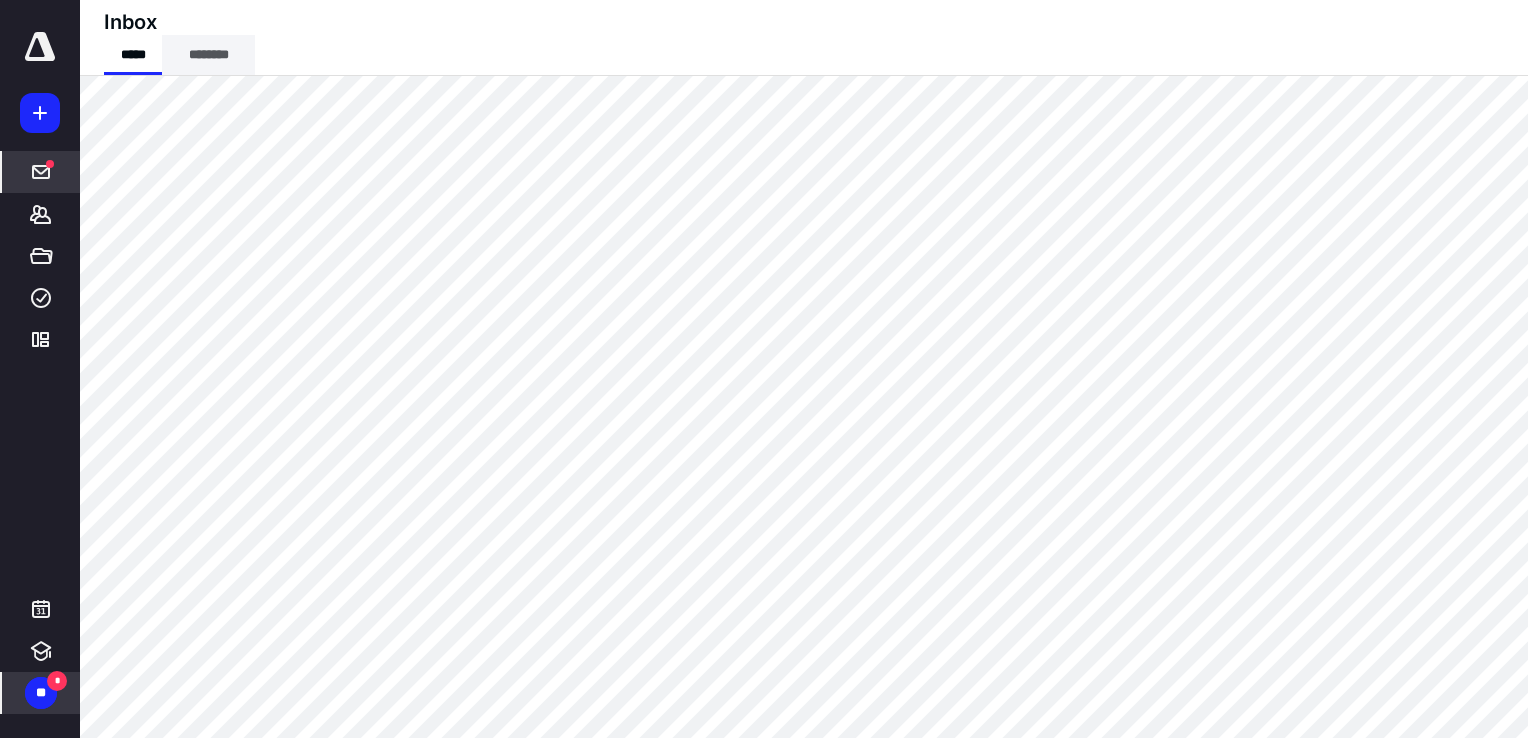 click on "********" at bounding box center (208, 55) 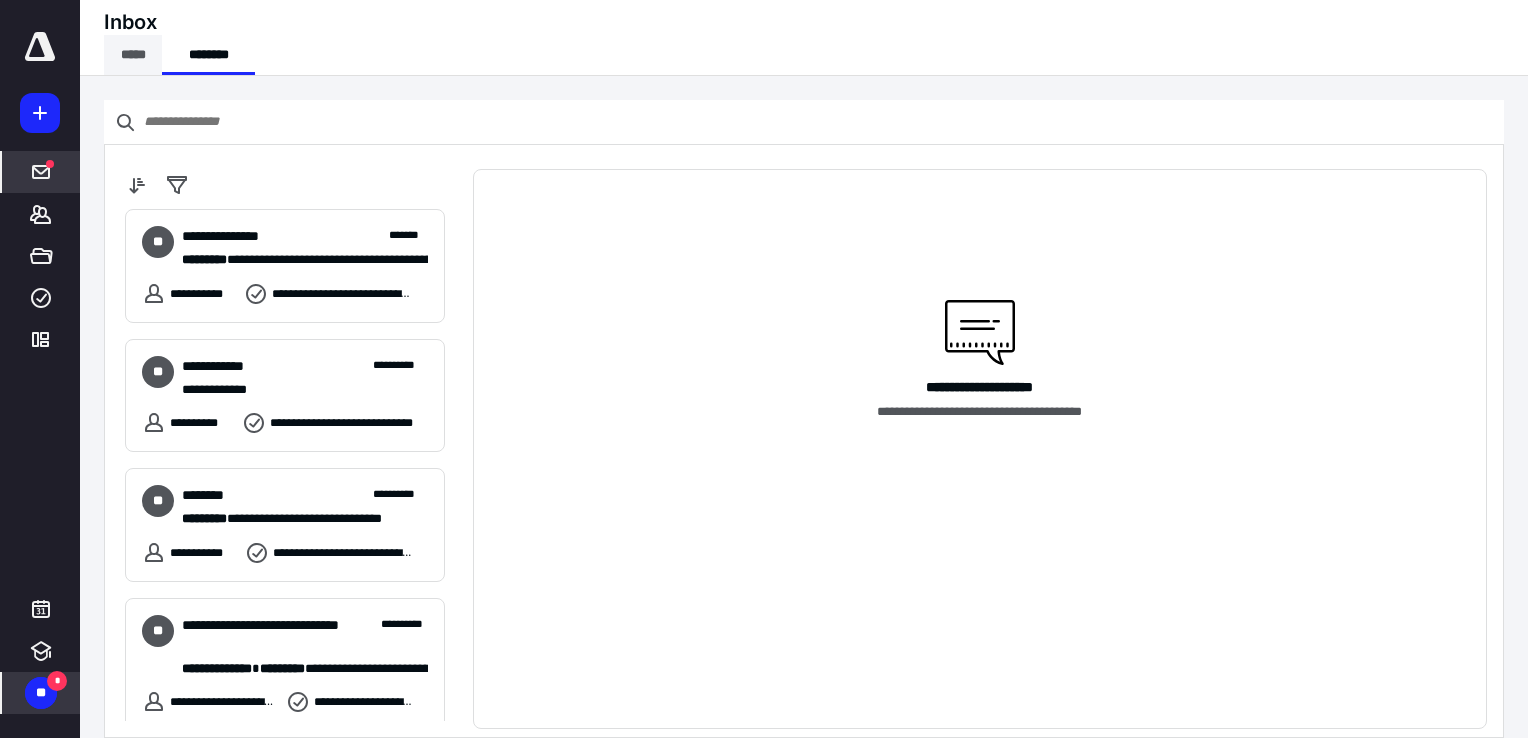 click on "*****" at bounding box center [133, 55] 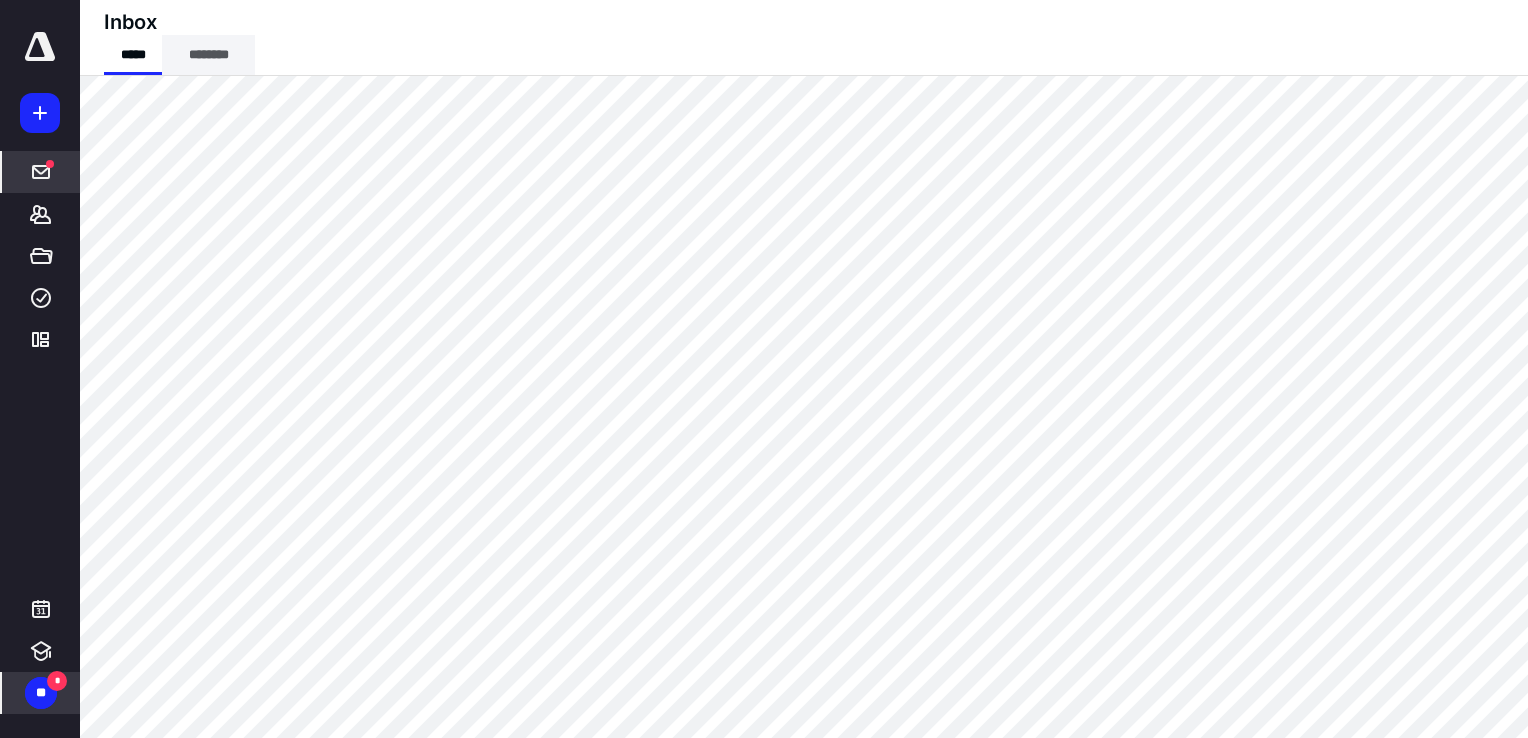 click on "********" at bounding box center [208, 55] 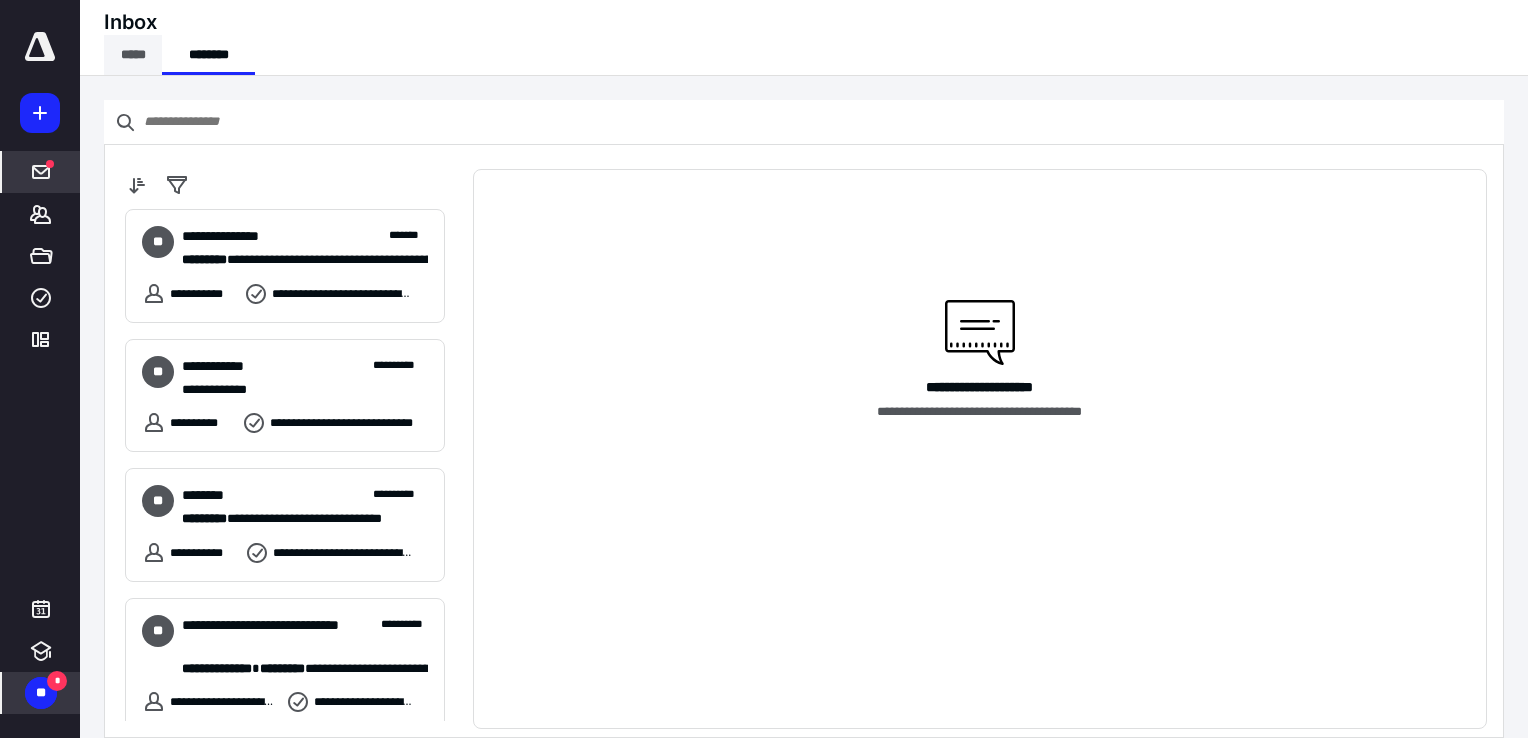 click on "*****" at bounding box center (133, 55) 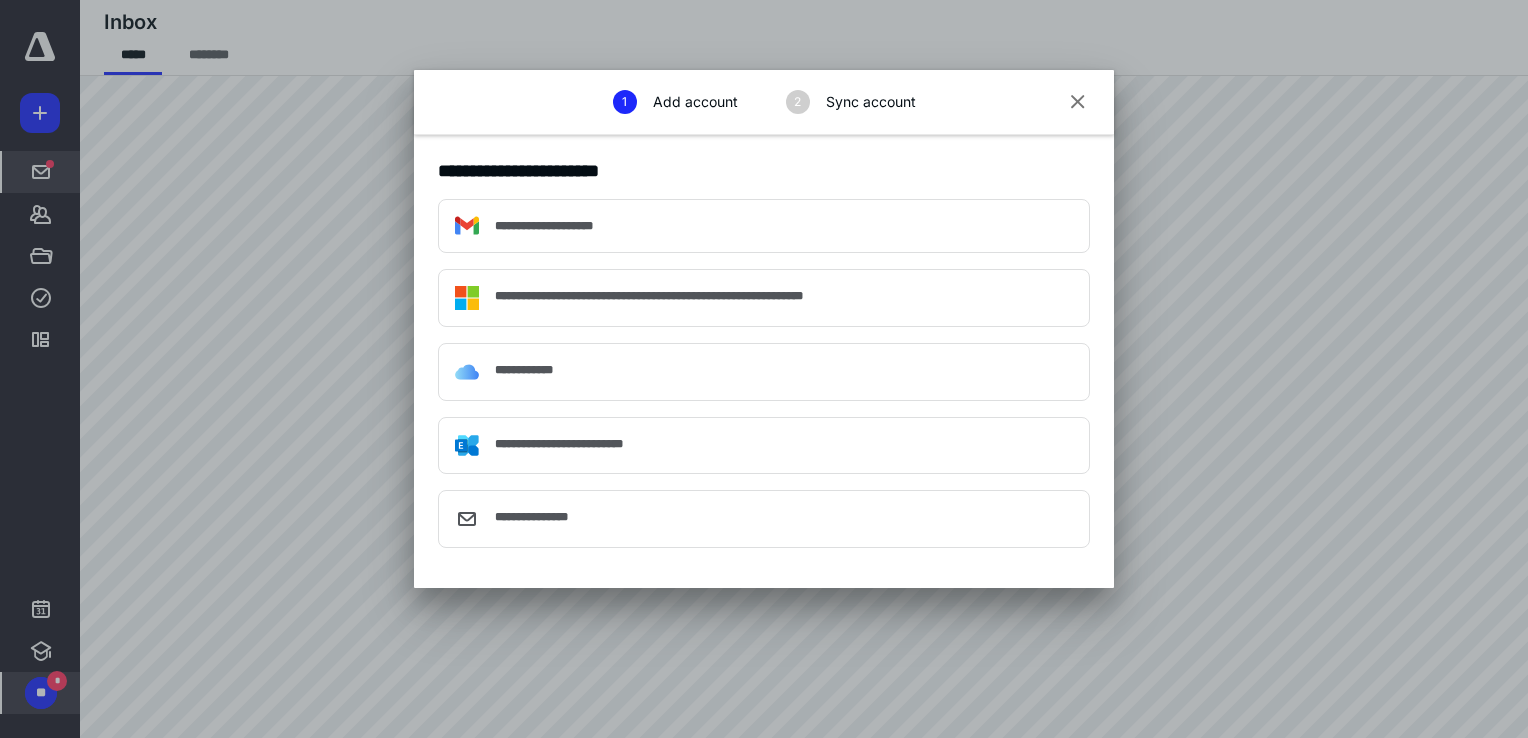 click at bounding box center [764, 369] 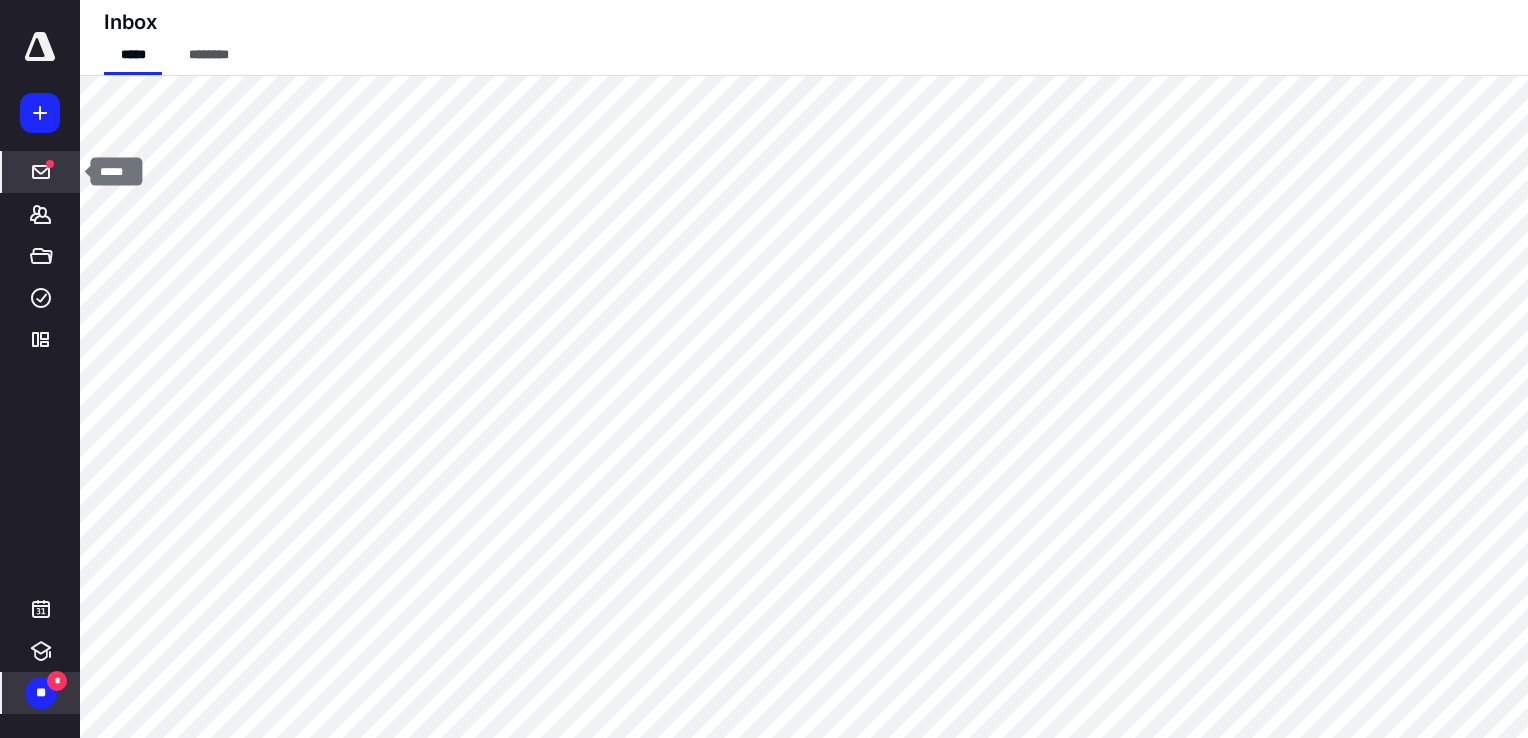 click 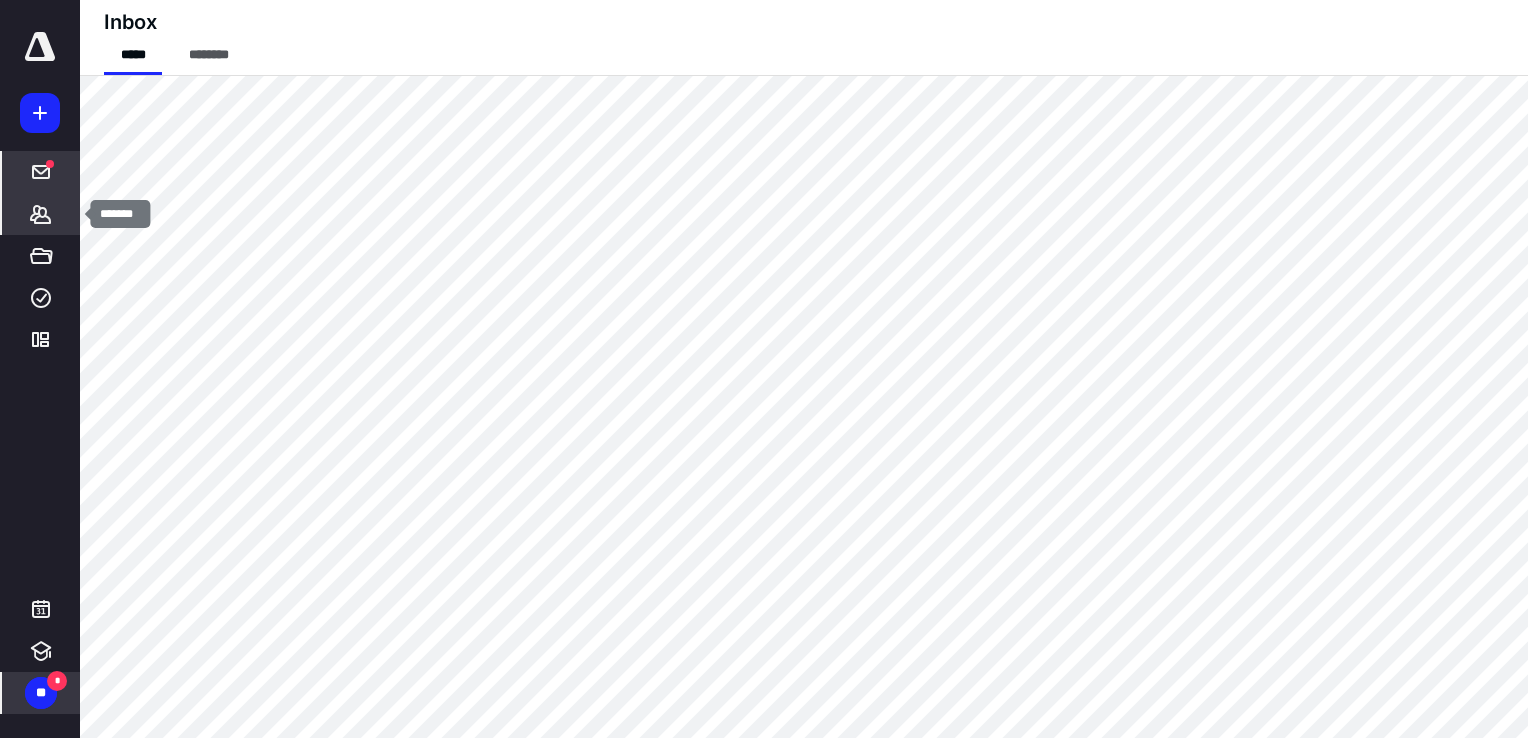 click 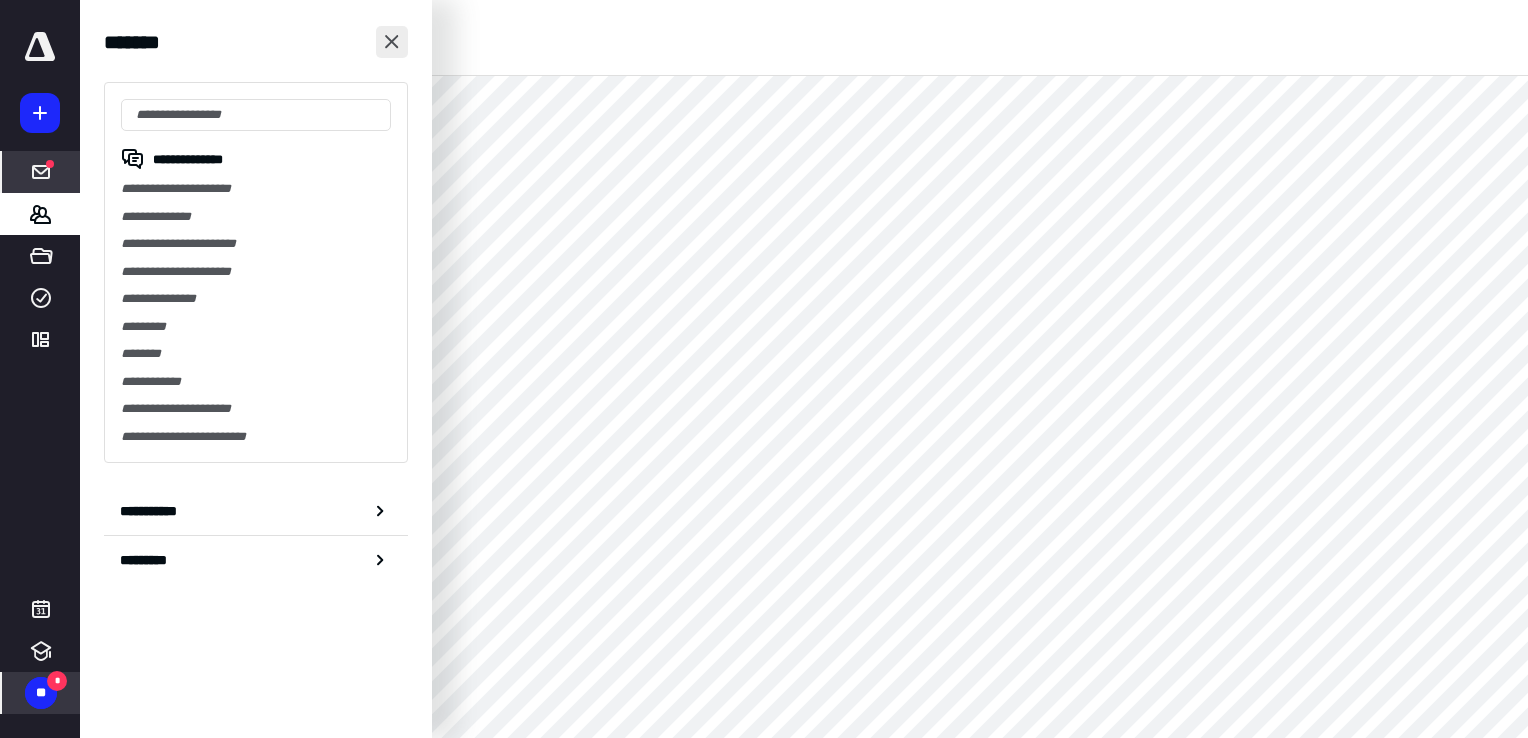 click at bounding box center (392, 42) 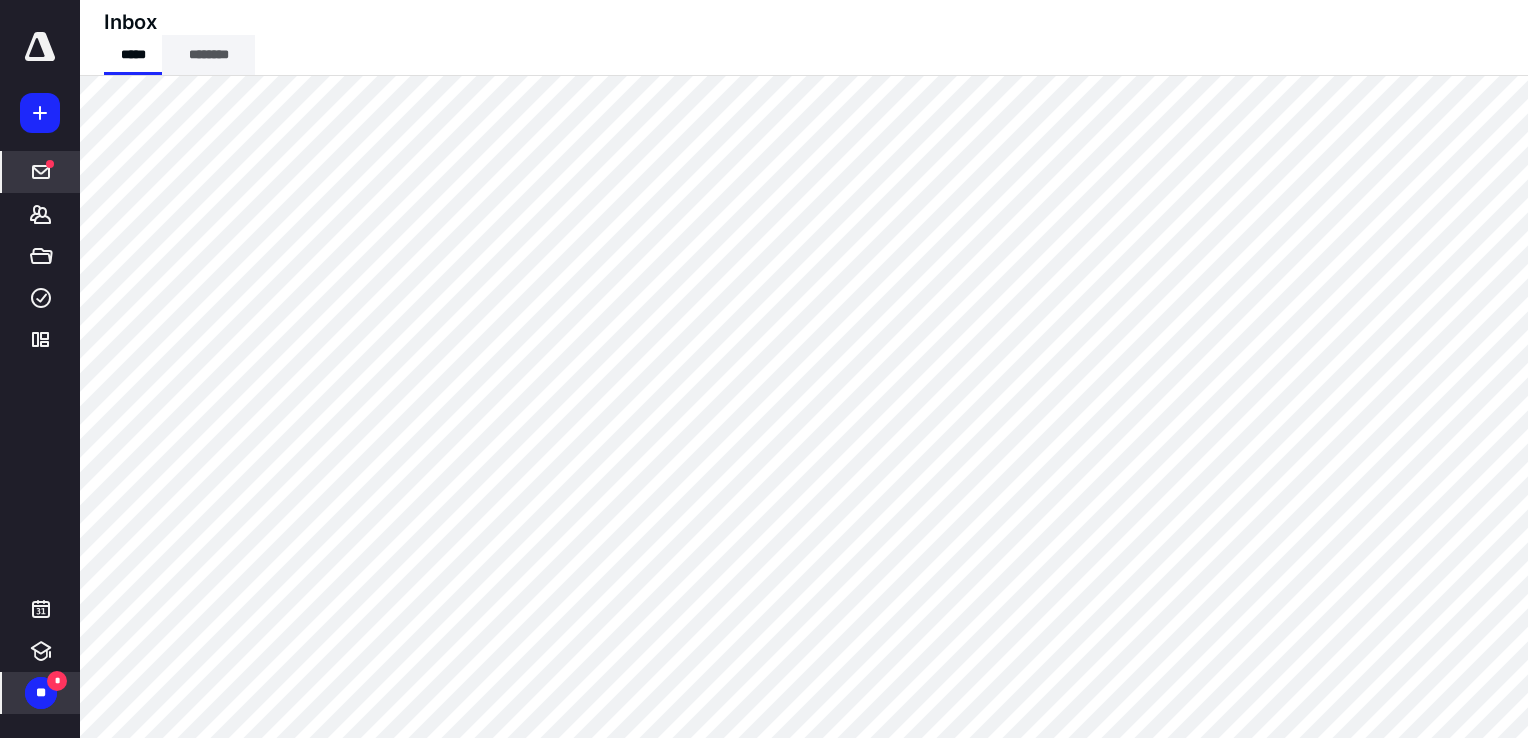 click on "********" at bounding box center (208, 55) 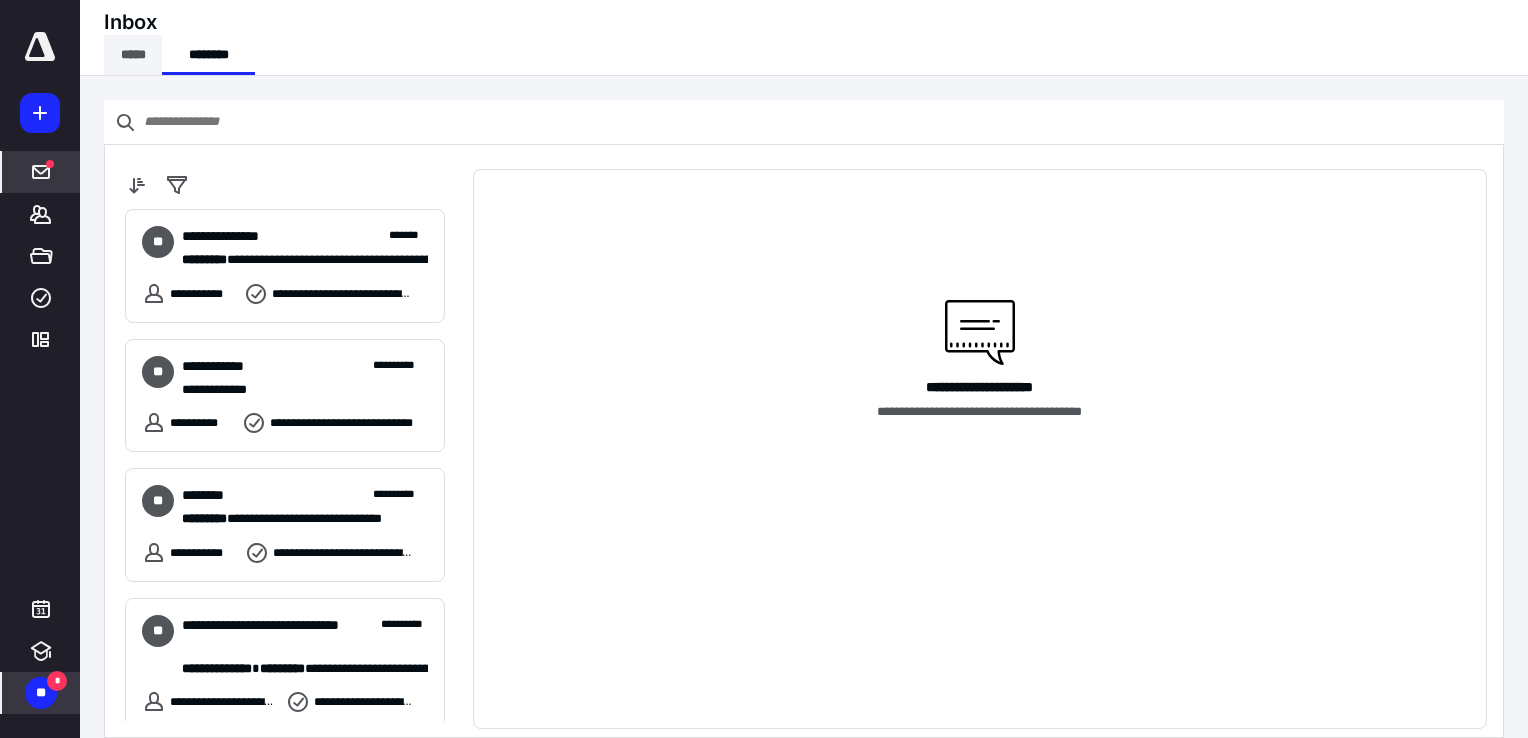 click on "*****" at bounding box center (133, 55) 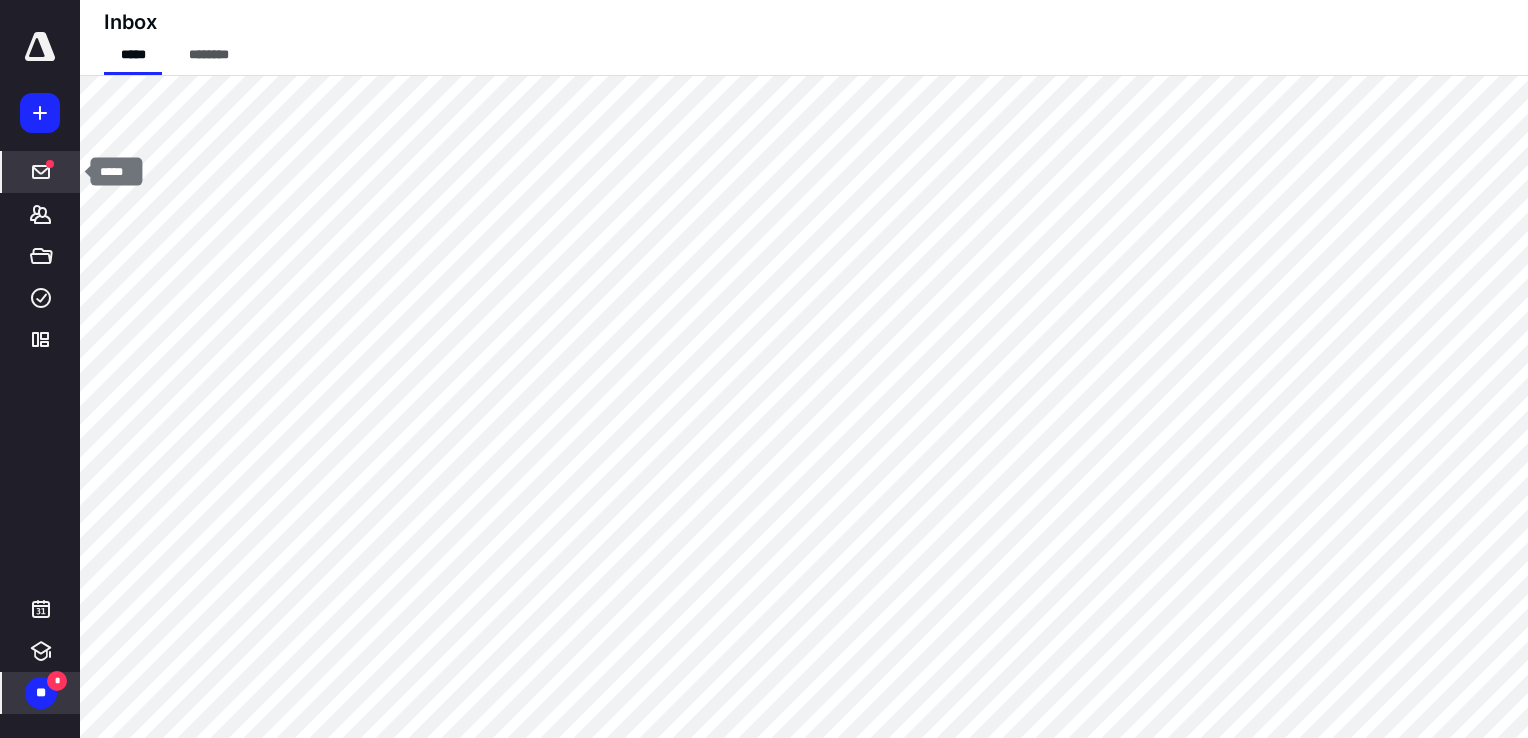 click 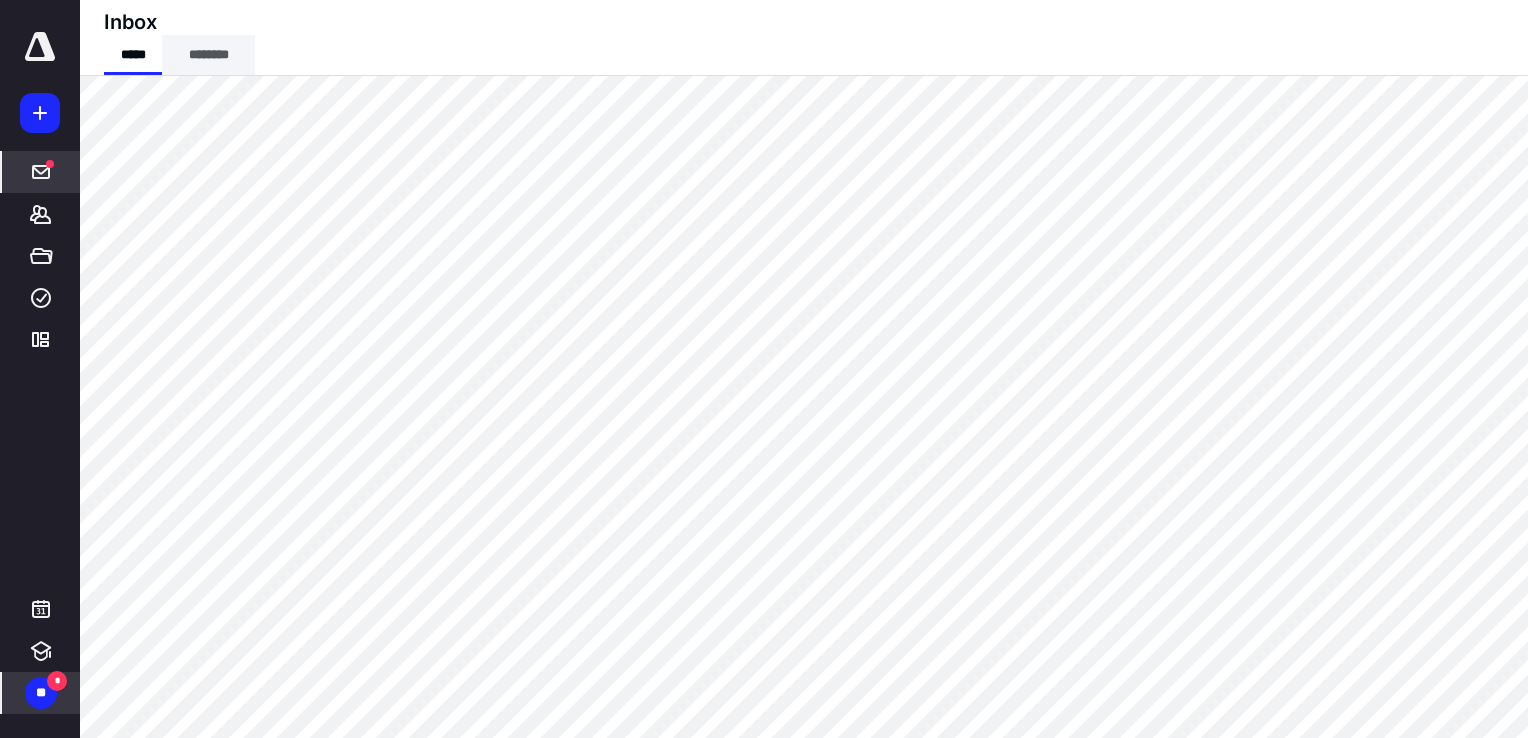 click on "********" at bounding box center [208, 55] 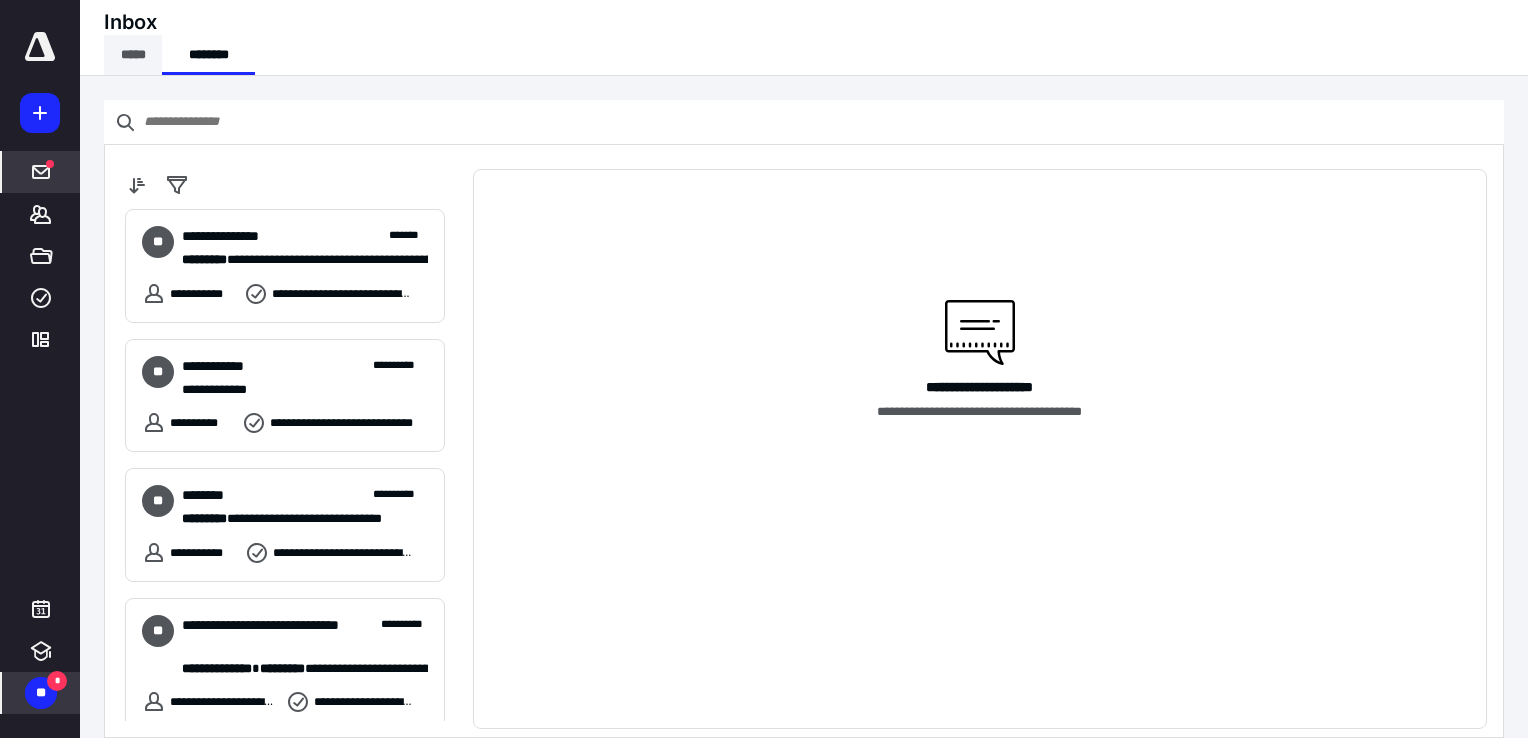 click on "*****" at bounding box center [133, 55] 